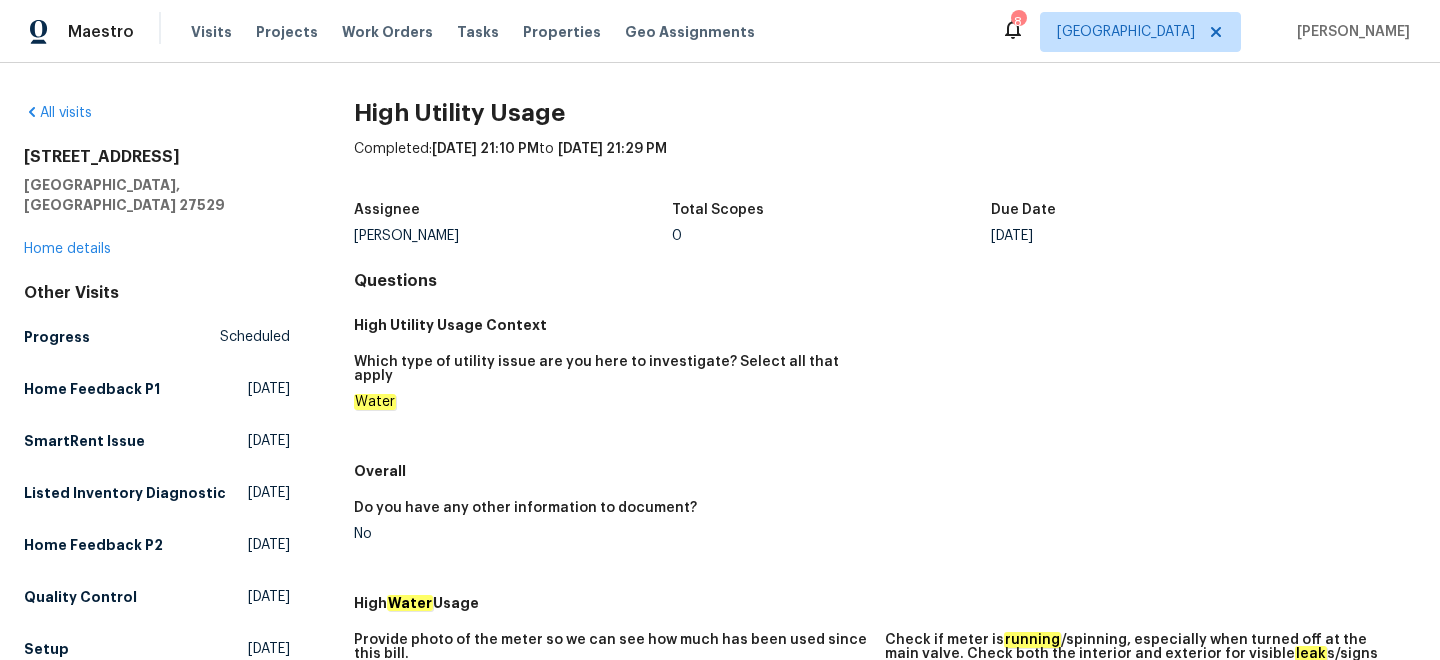 scroll, scrollTop: 0, scrollLeft: 0, axis: both 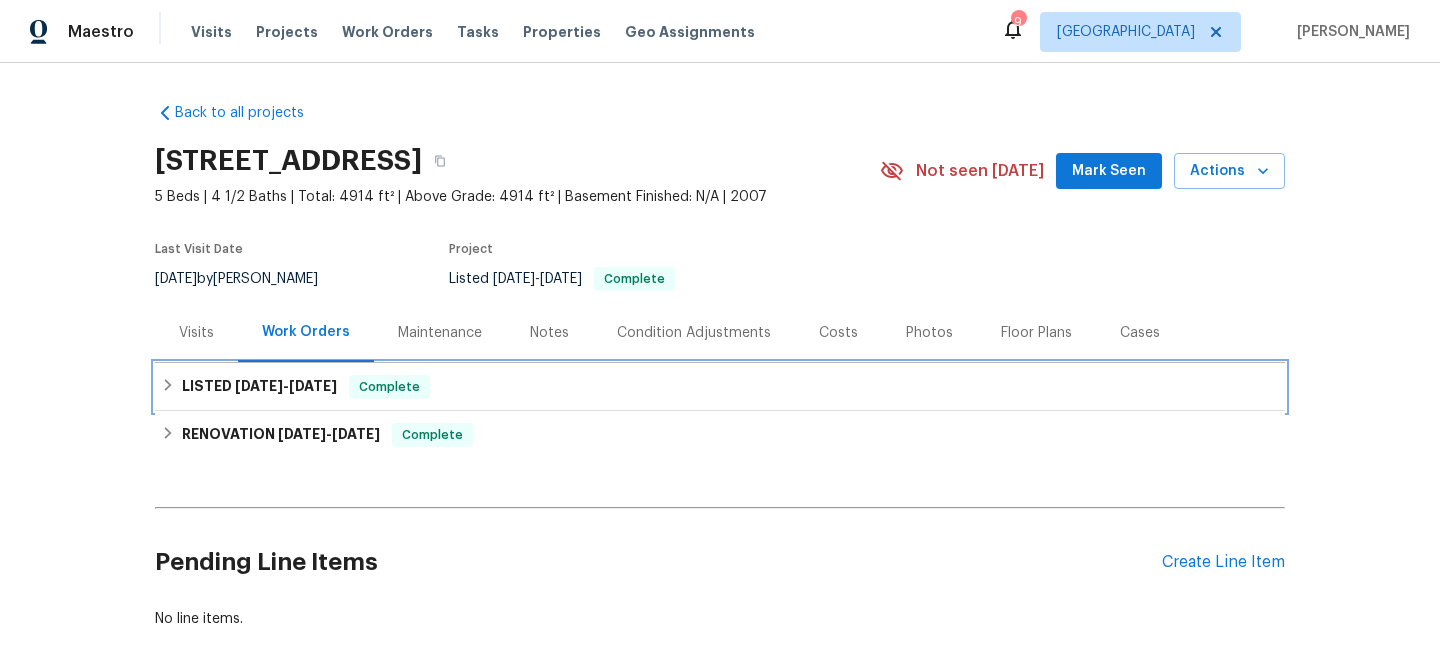 click on "LISTED   4/30/25  -  5/5/25 Complete" at bounding box center (720, 387) 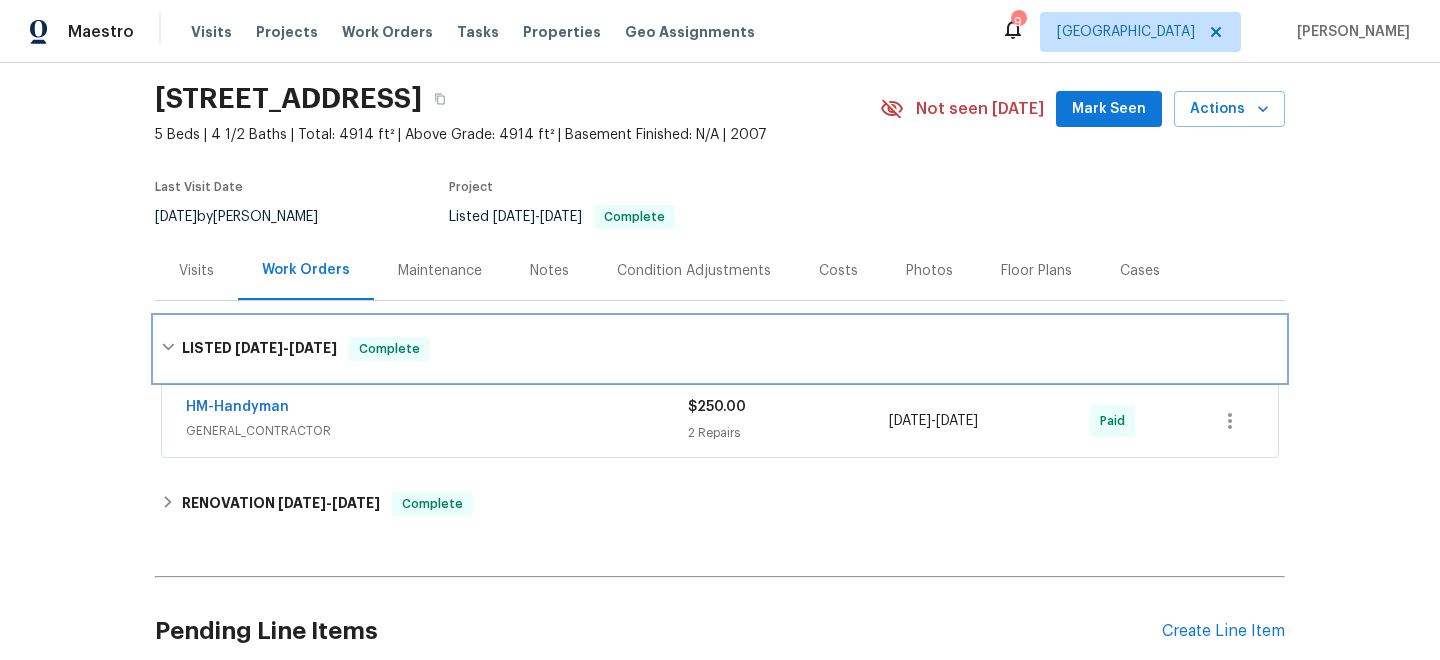 scroll, scrollTop: 138, scrollLeft: 0, axis: vertical 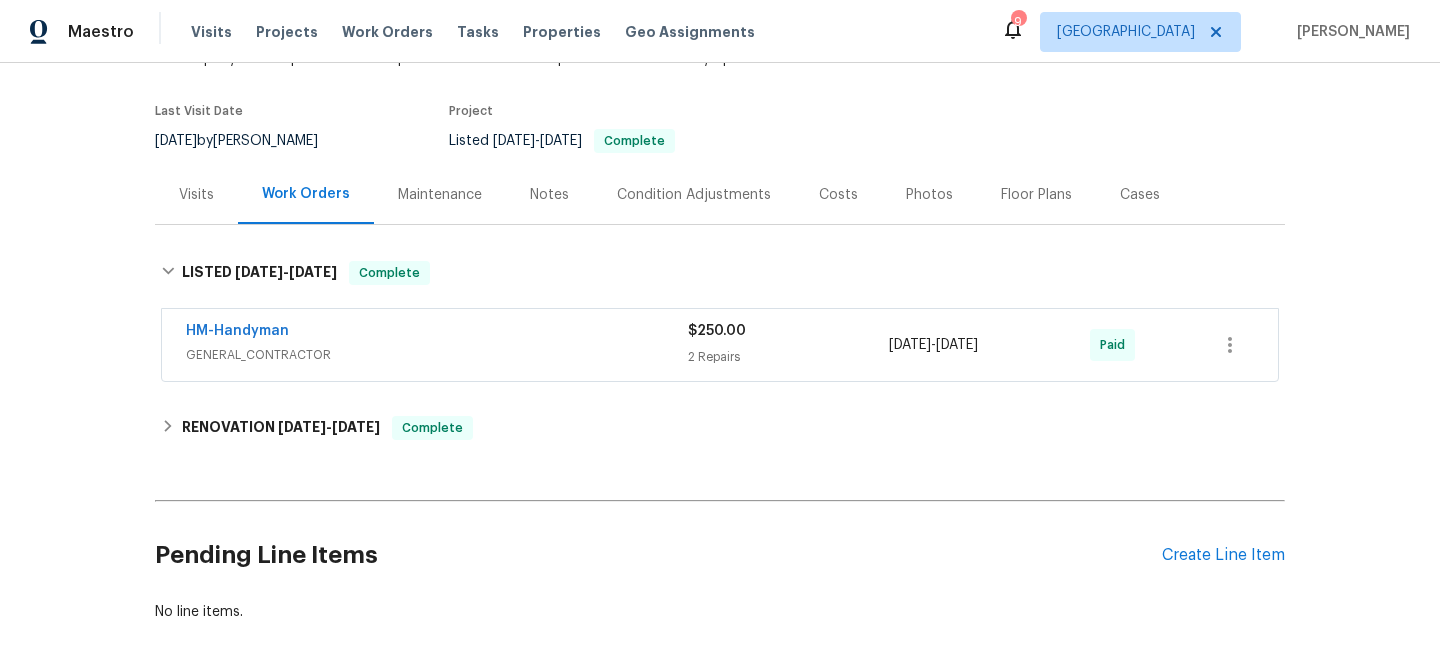 click on "GENERAL_CONTRACTOR" at bounding box center [437, 355] 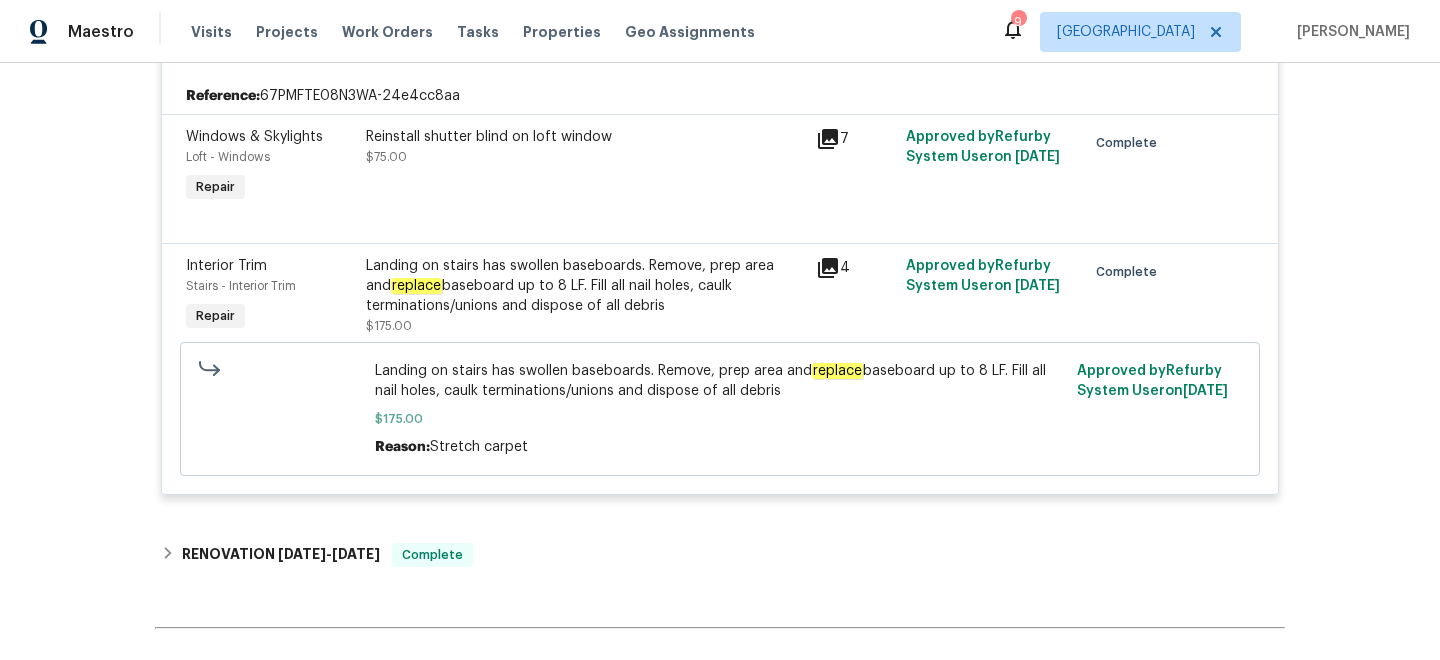 scroll, scrollTop: 514, scrollLeft: 0, axis: vertical 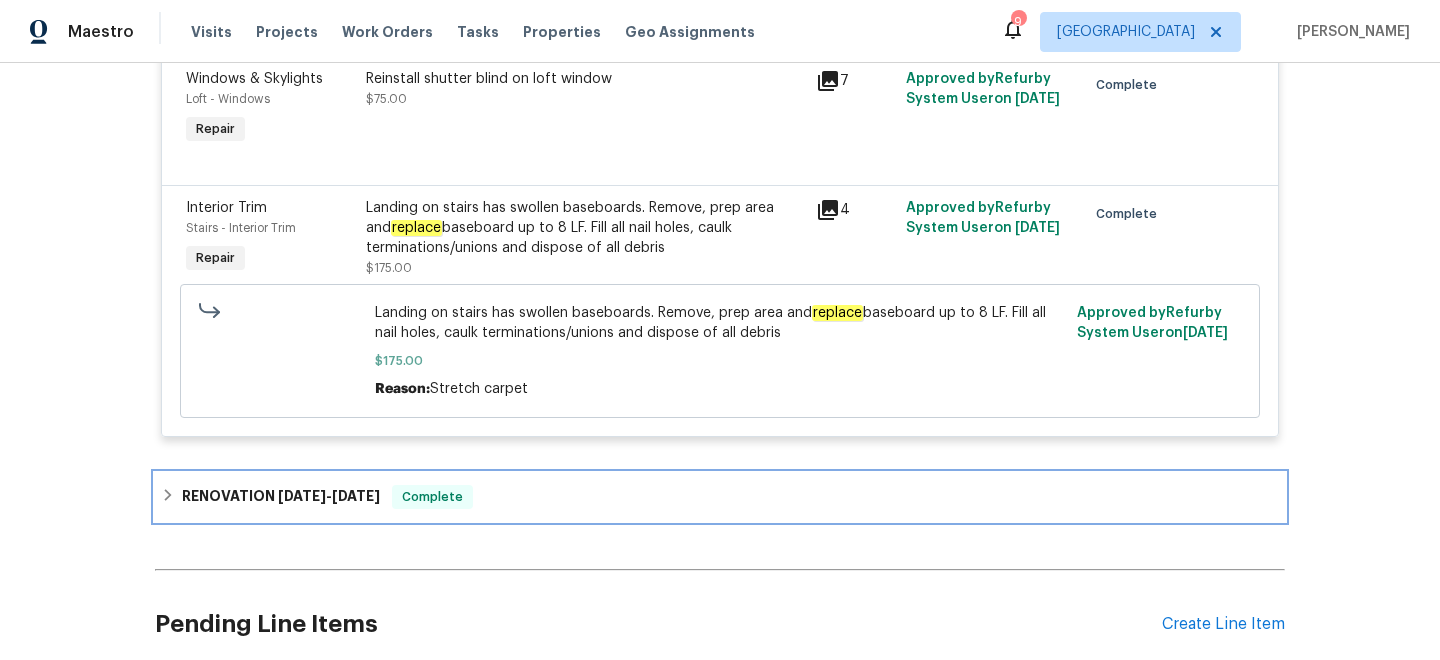 click on "RENOVATION   4/3/25  -  4/14/25 Complete" at bounding box center (720, 497) 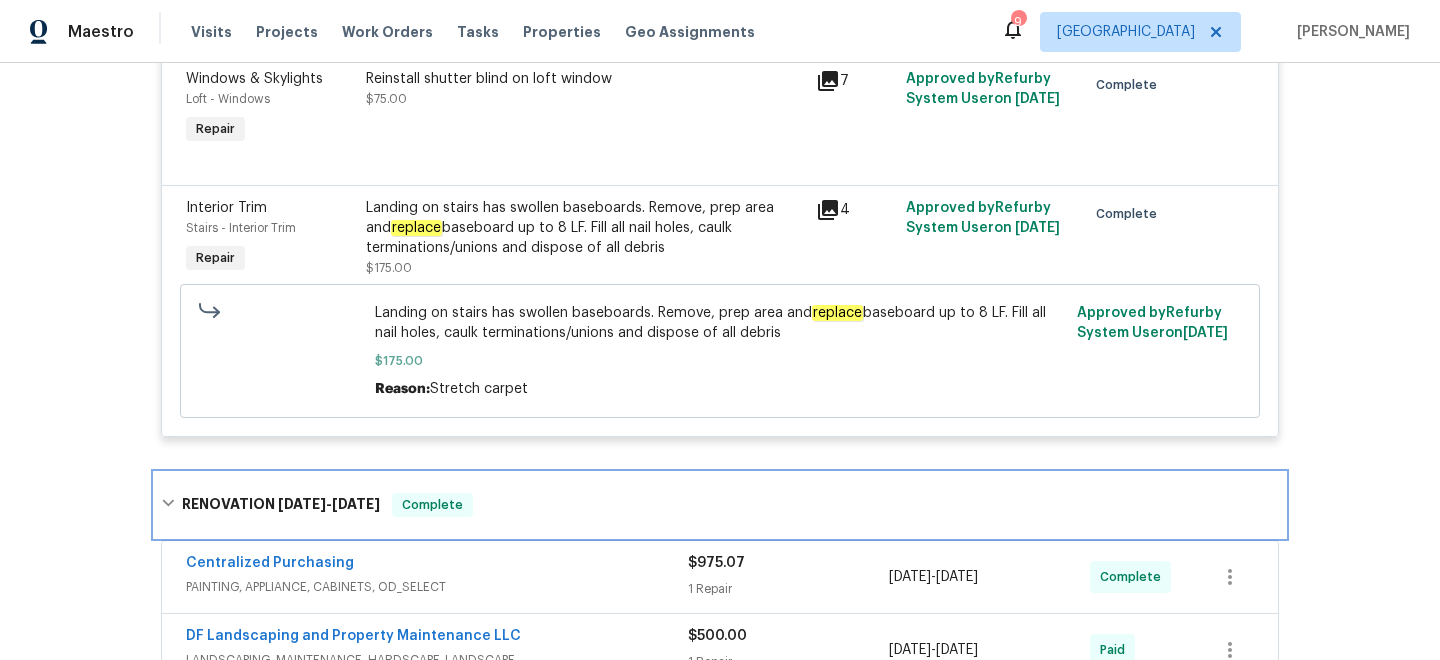 scroll, scrollTop: 0, scrollLeft: 0, axis: both 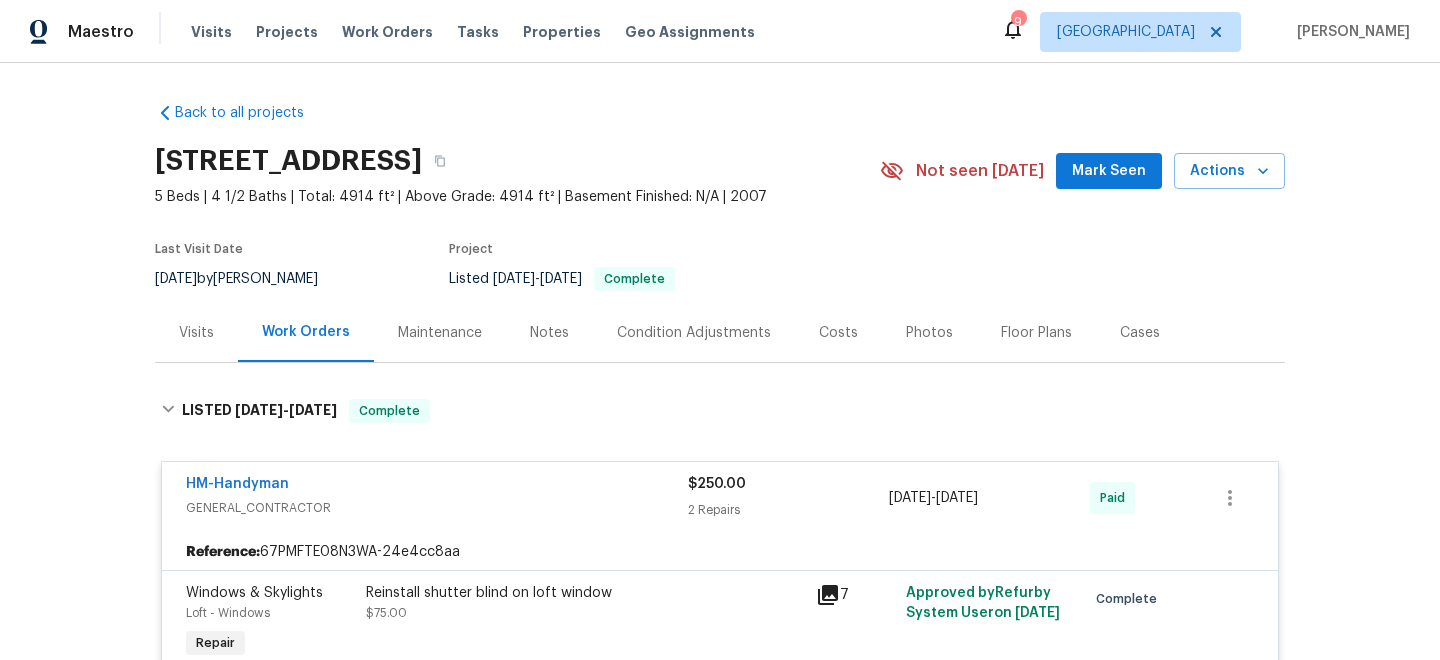 click on "Visits" at bounding box center (196, 333) 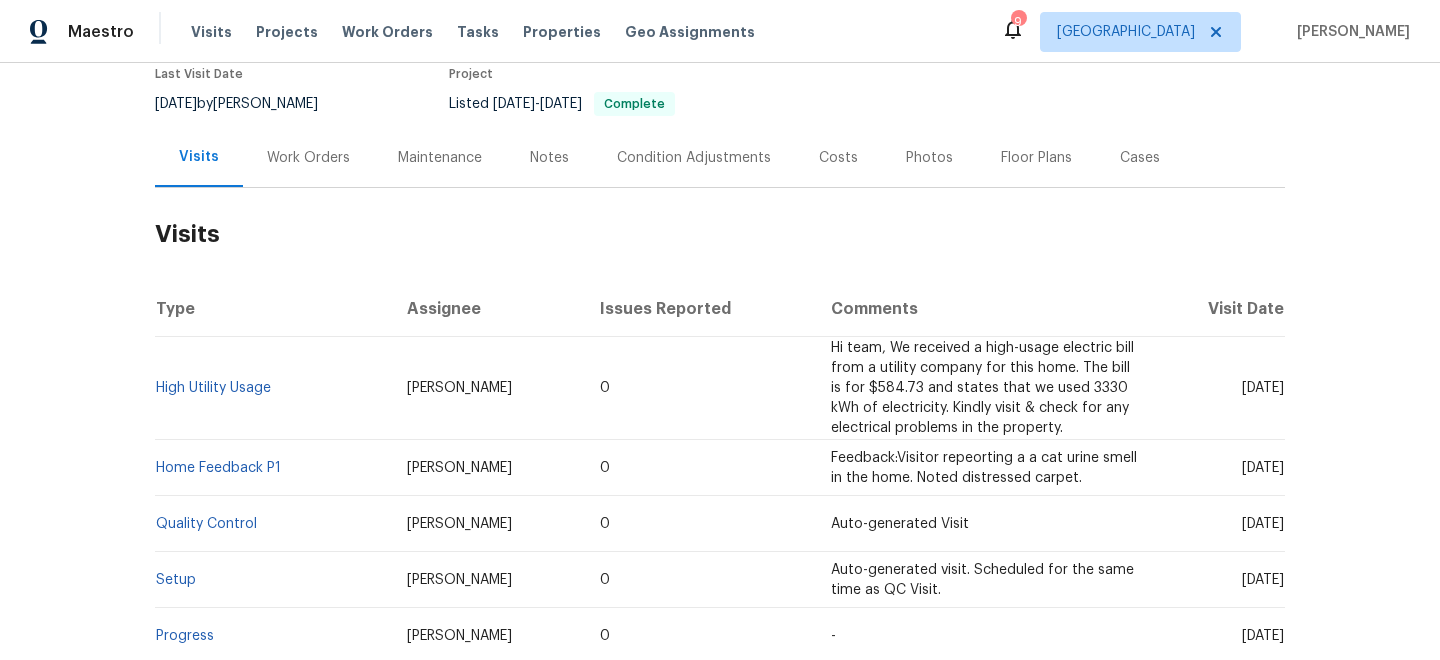 scroll, scrollTop: 176, scrollLeft: 0, axis: vertical 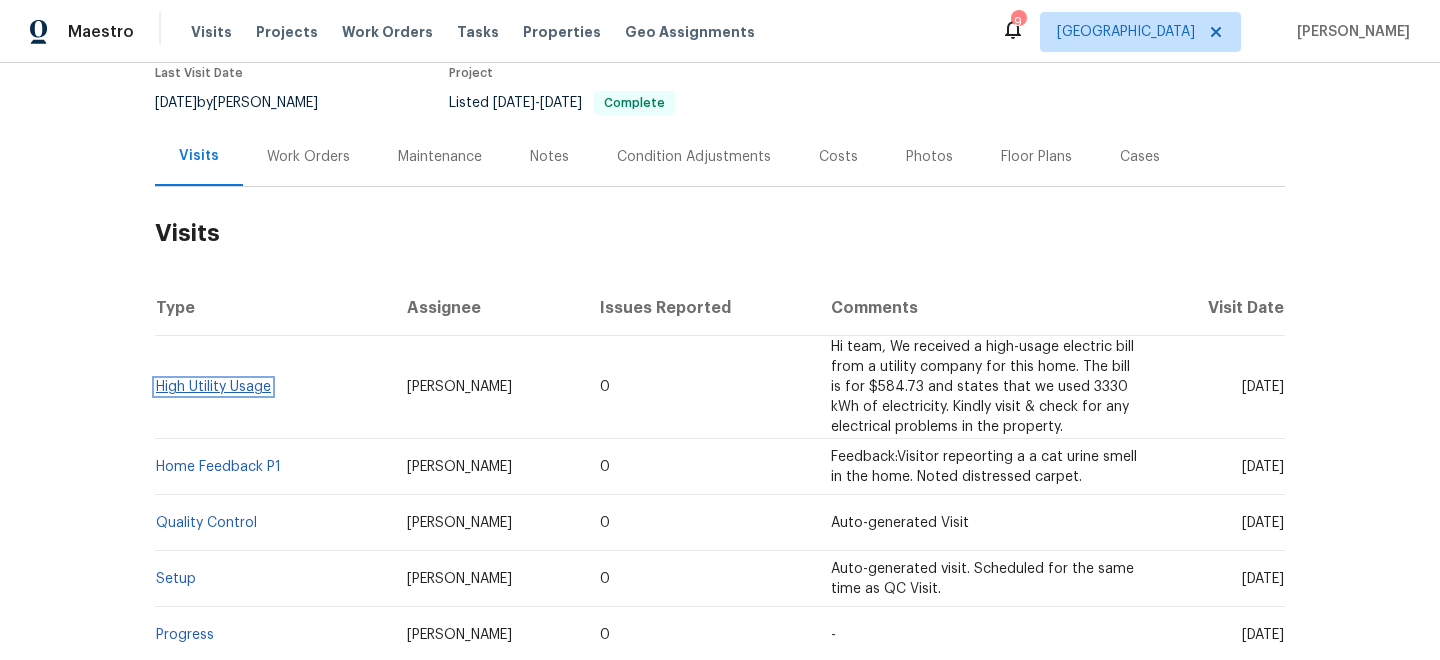 click on "High Utility Usage" at bounding box center [213, 387] 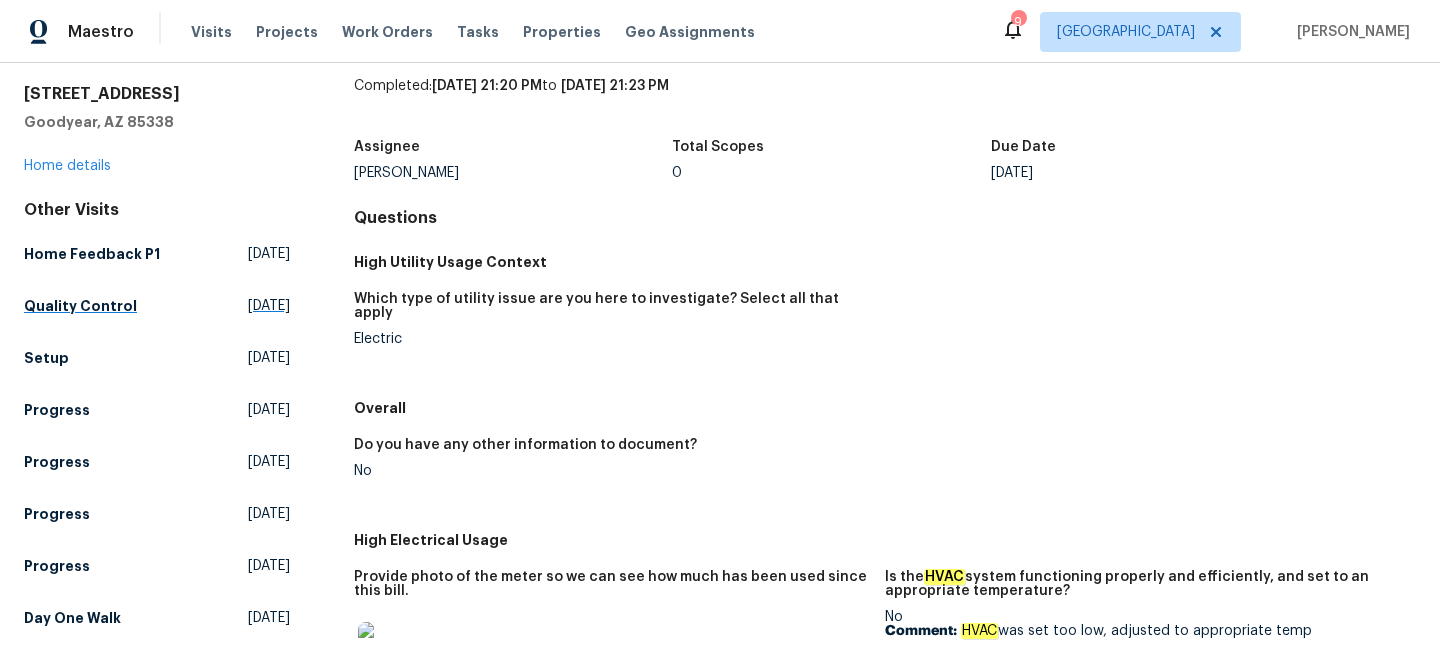 scroll, scrollTop: 61, scrollLeft: 0, axis: vertical 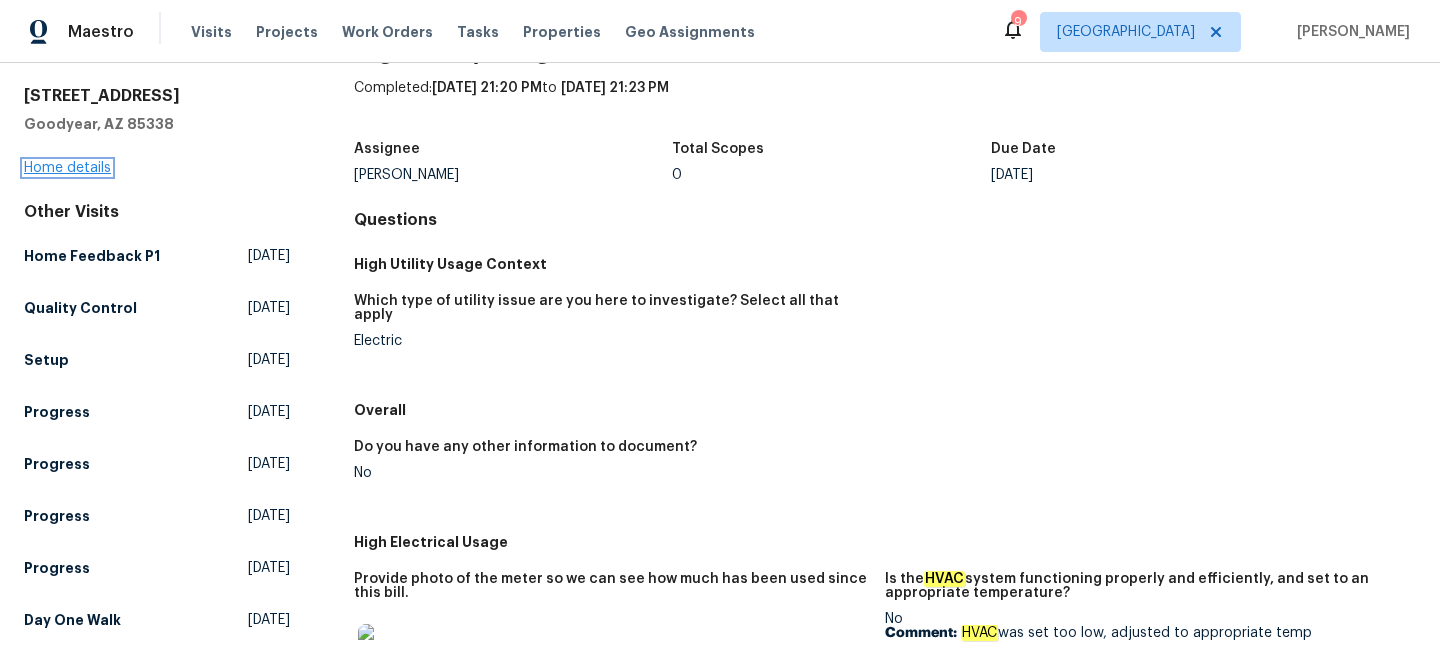 click on "Home details" at bounding box center (67, 168) 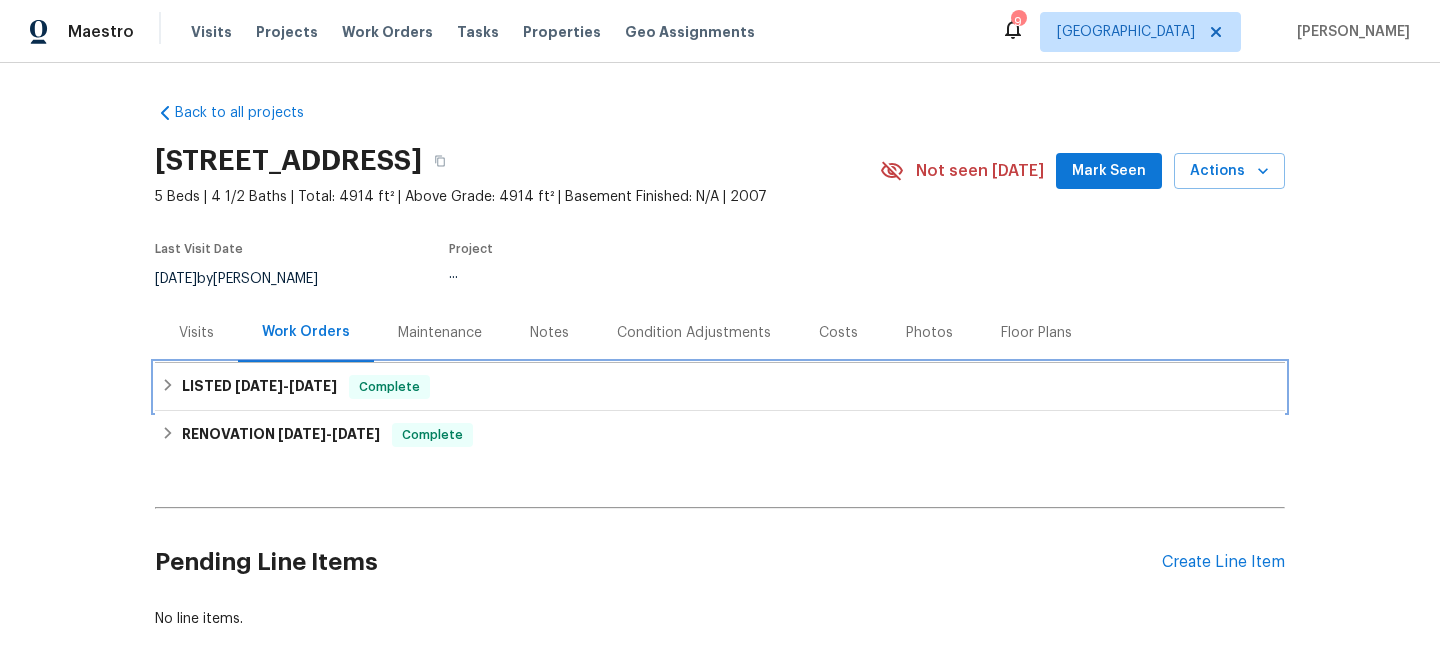 click on "LISTED   4/30/25  -  5/5/25 Complete" at bounding box center (720, 387) 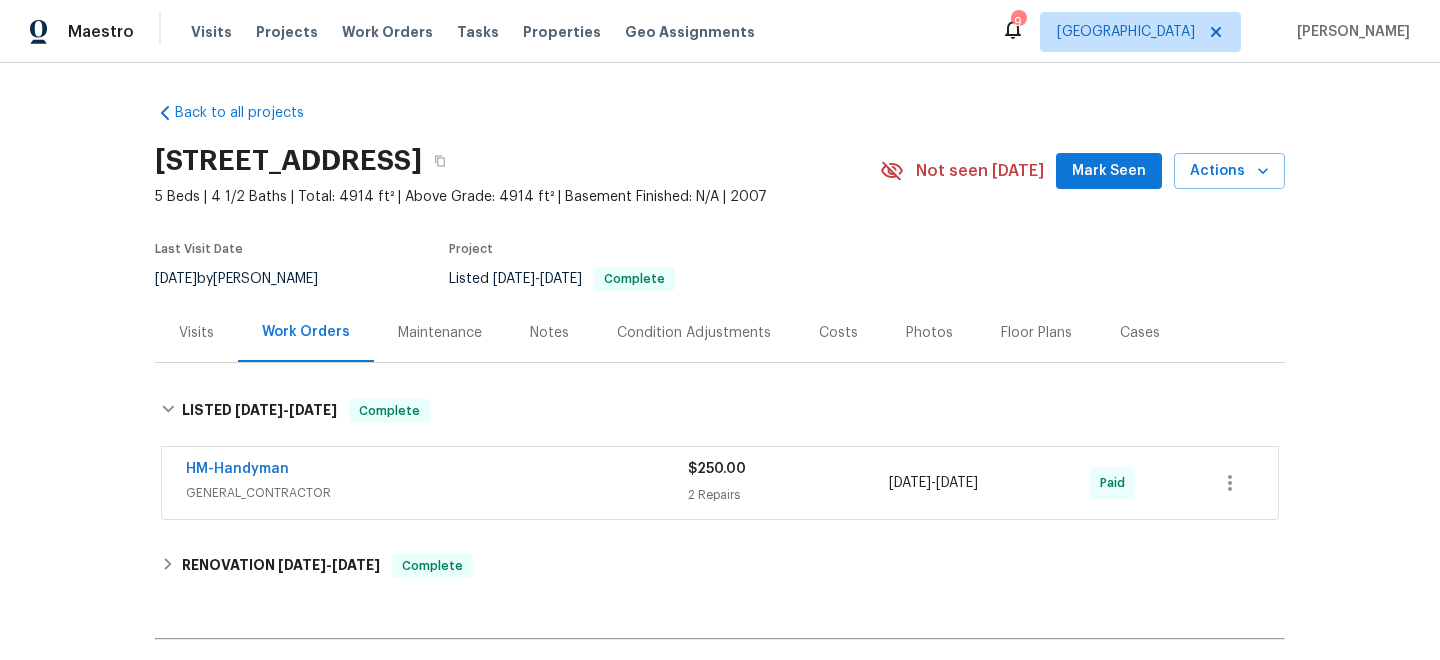 click on "HM-Handyman" at bounding box center [437, 471] 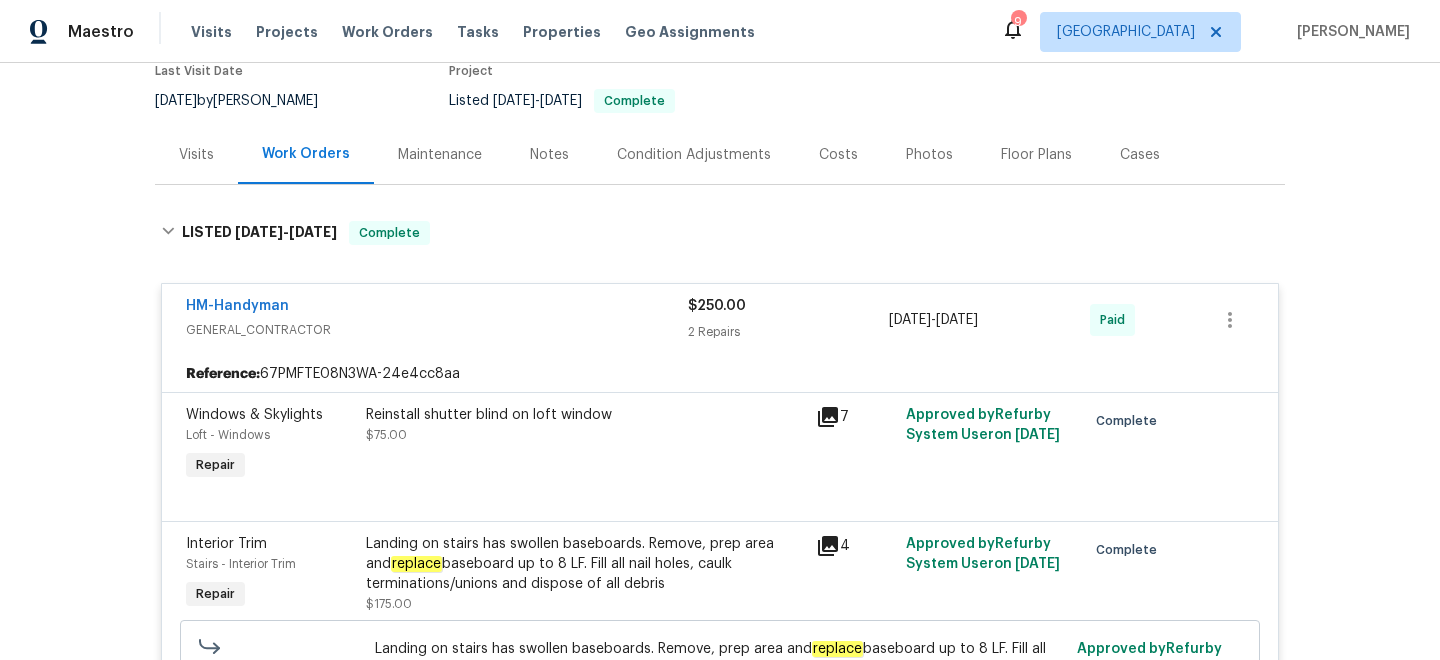 scroll, scrollTop: 168, scrollLeft: 0, axis: vertical 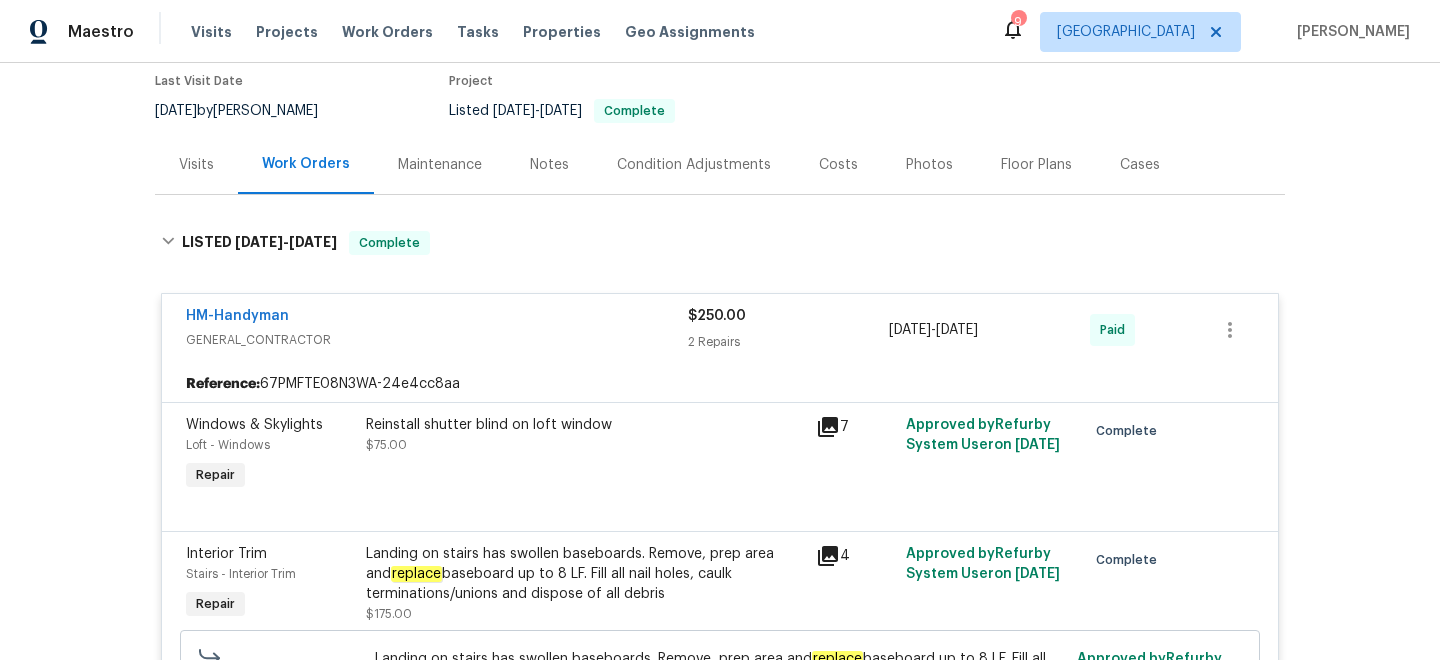 click on "Visits" at bounding box center (196, 165) 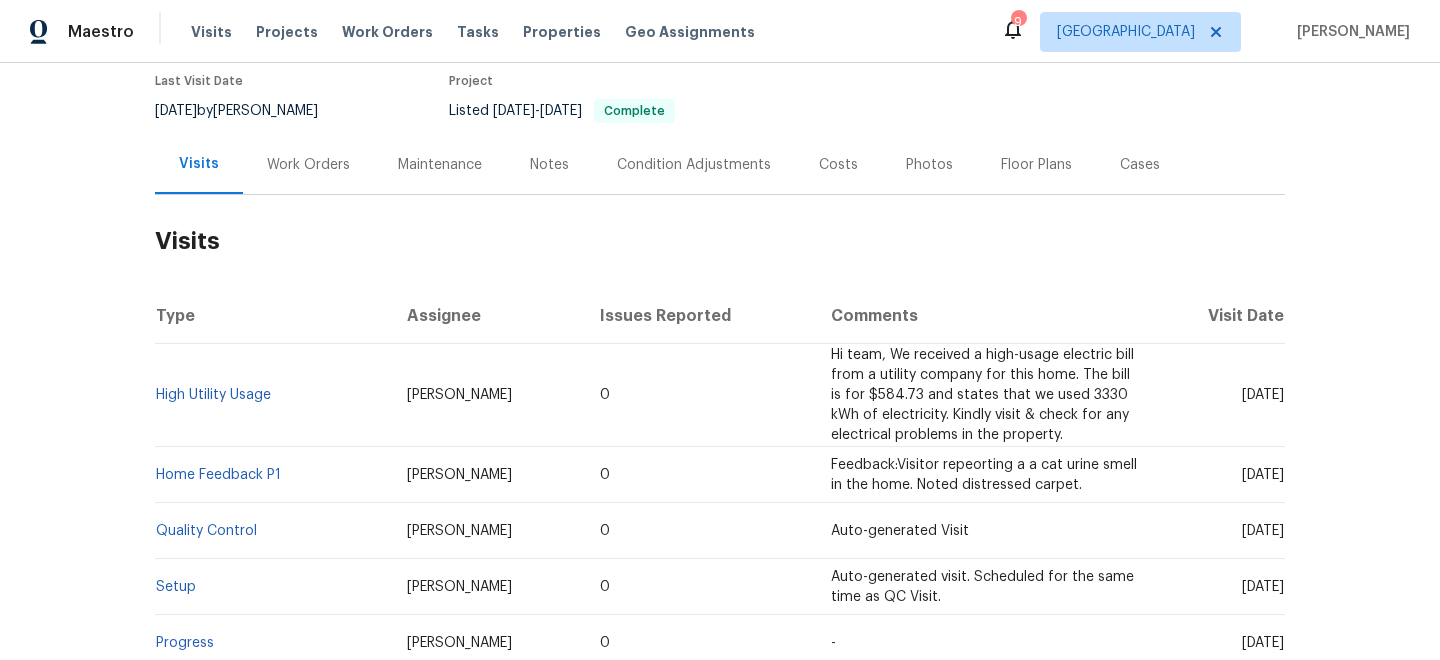 scroll, scrollTop: 188, scrollLeft: 0, axis: vertical 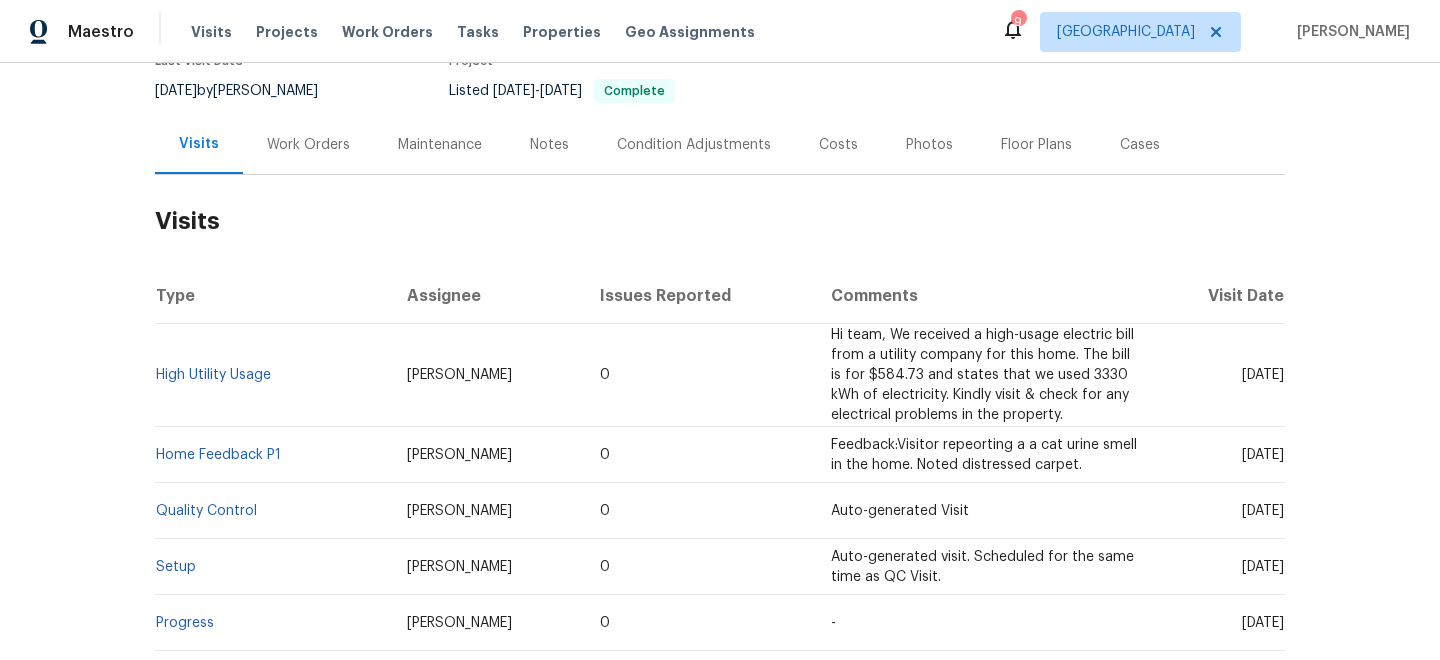 click on "Notes" at bounding box center [549, 144] 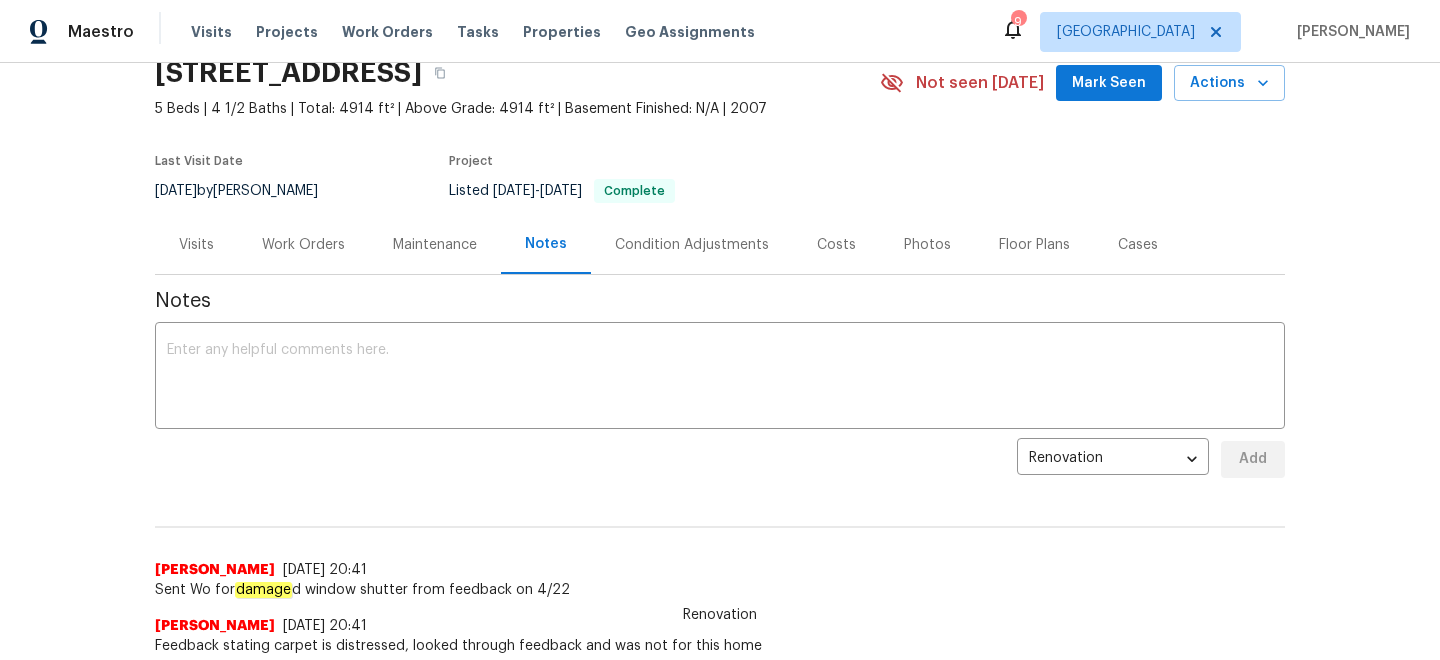 scroll, scrollTop: 73, scrollLeft: 0, axis: vertical 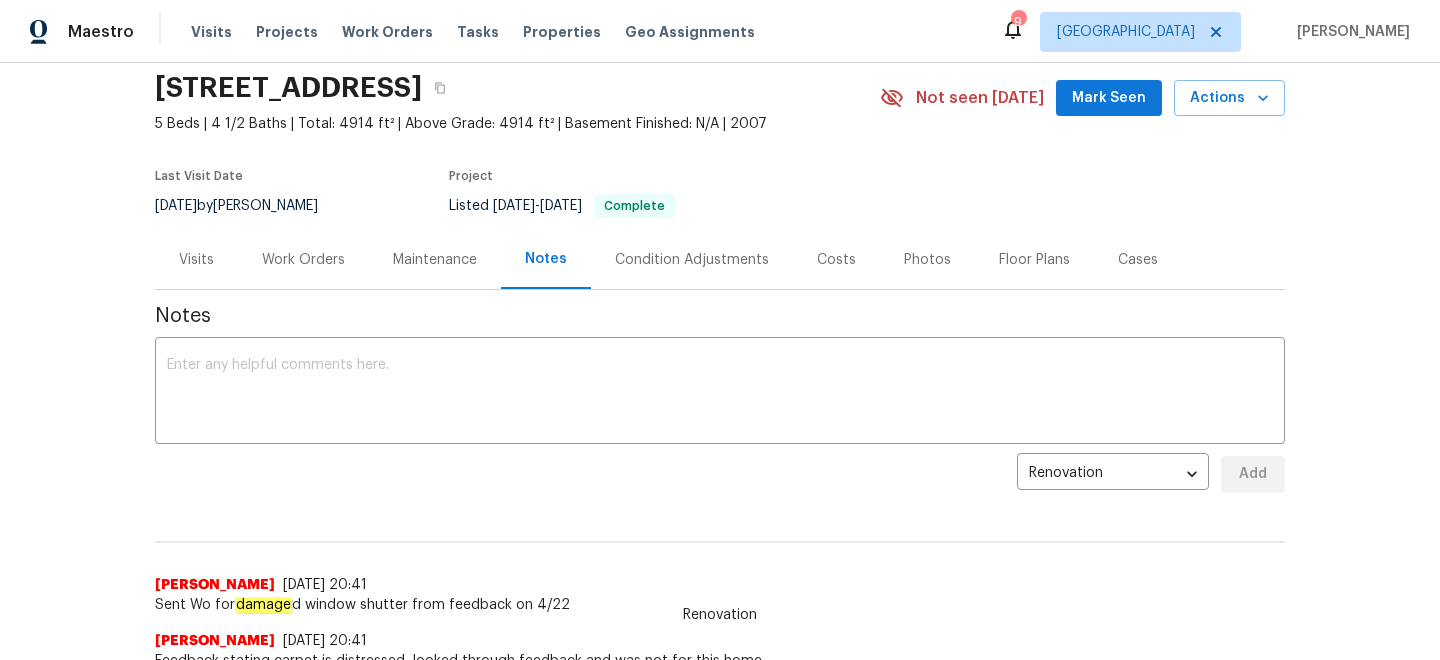 click on "Work Orders" at bounding box center [303, 260] 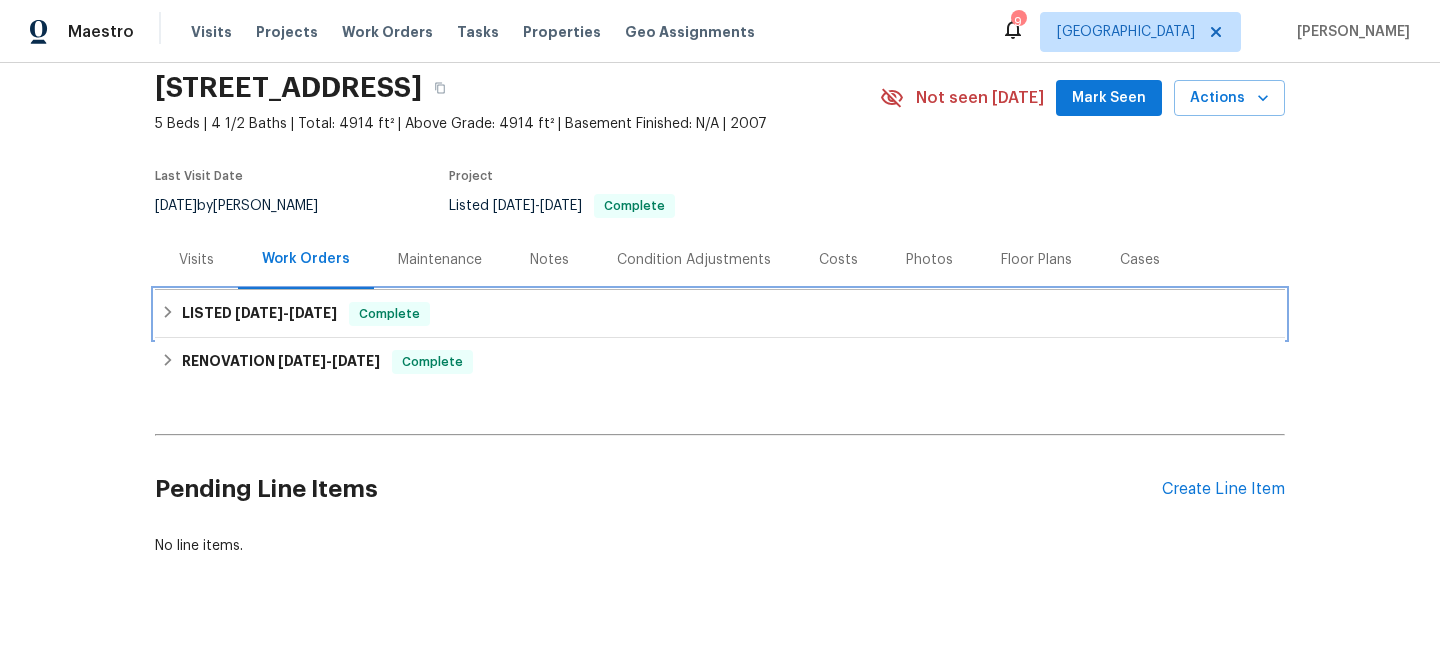 click on "LISTED   4/30/25  -  5/5/25 Complete" at bounding box center [720, 314] 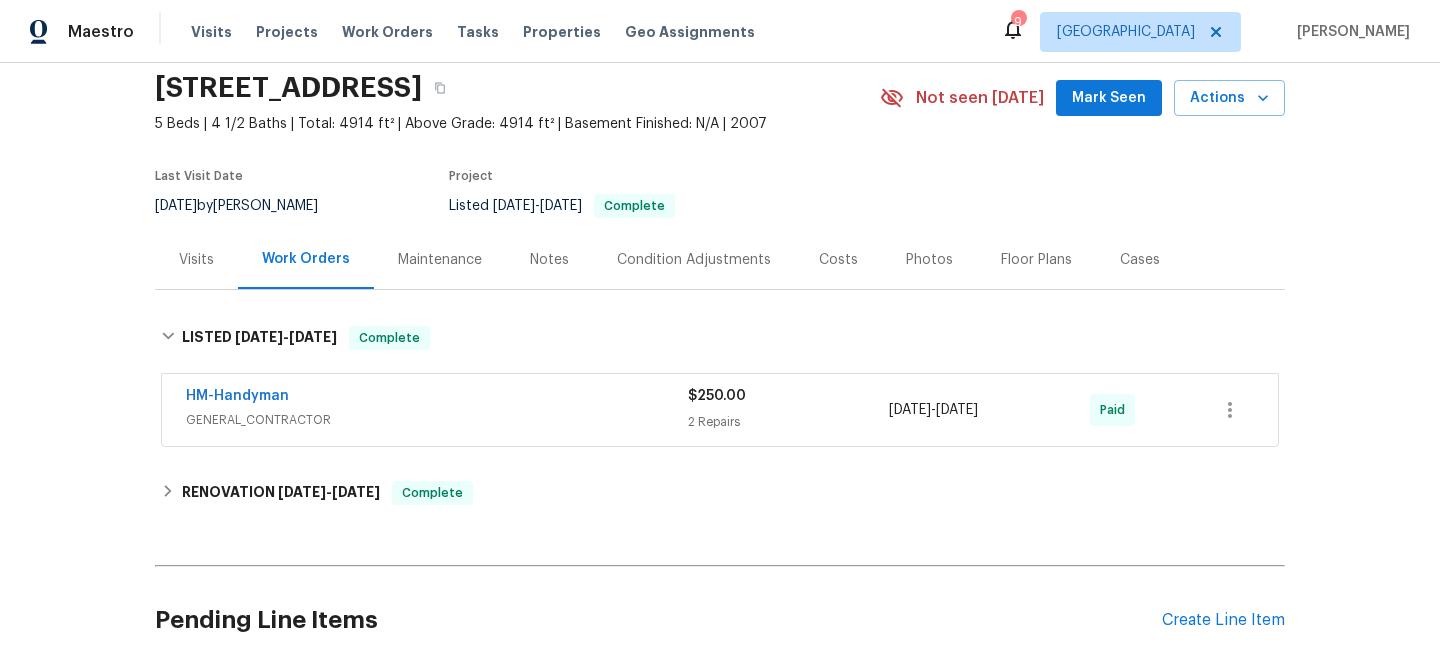 click on "HM-Handyman" at bounding box center (437, 398) 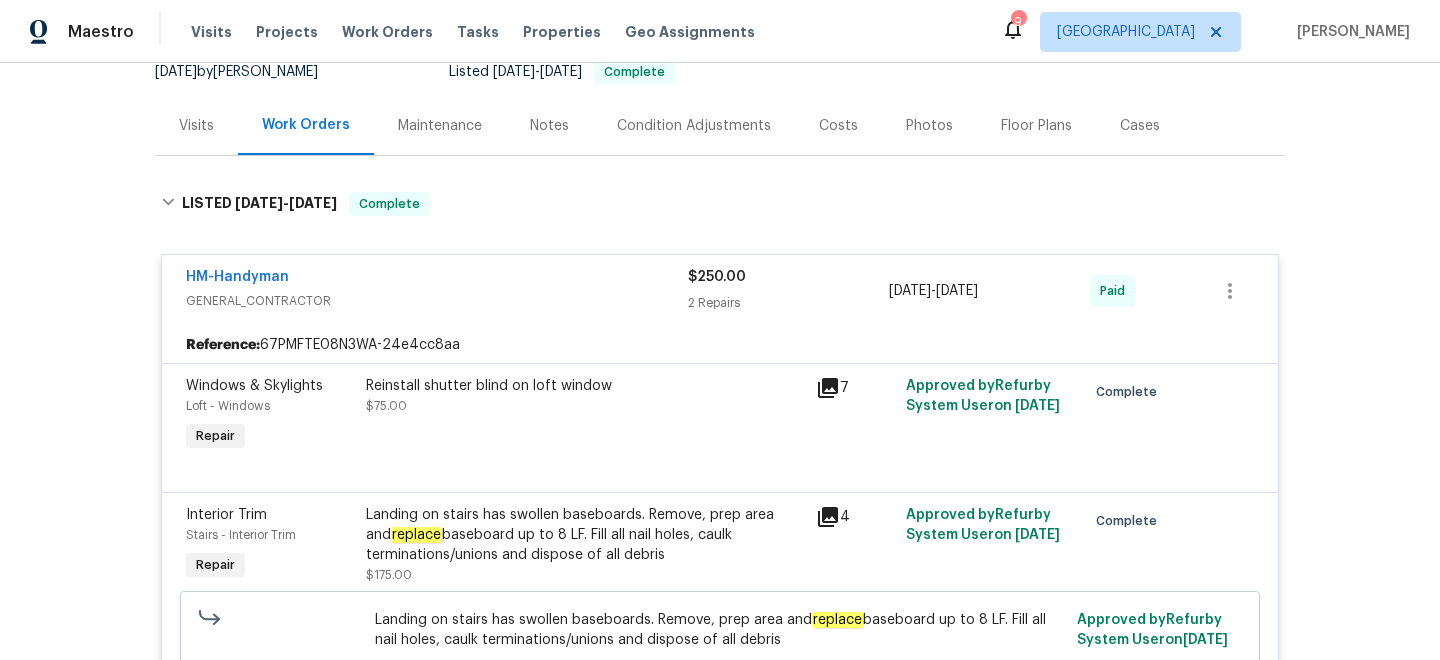 scroll, scrollTop: 200, scrollLeft: 0, axis: vertical 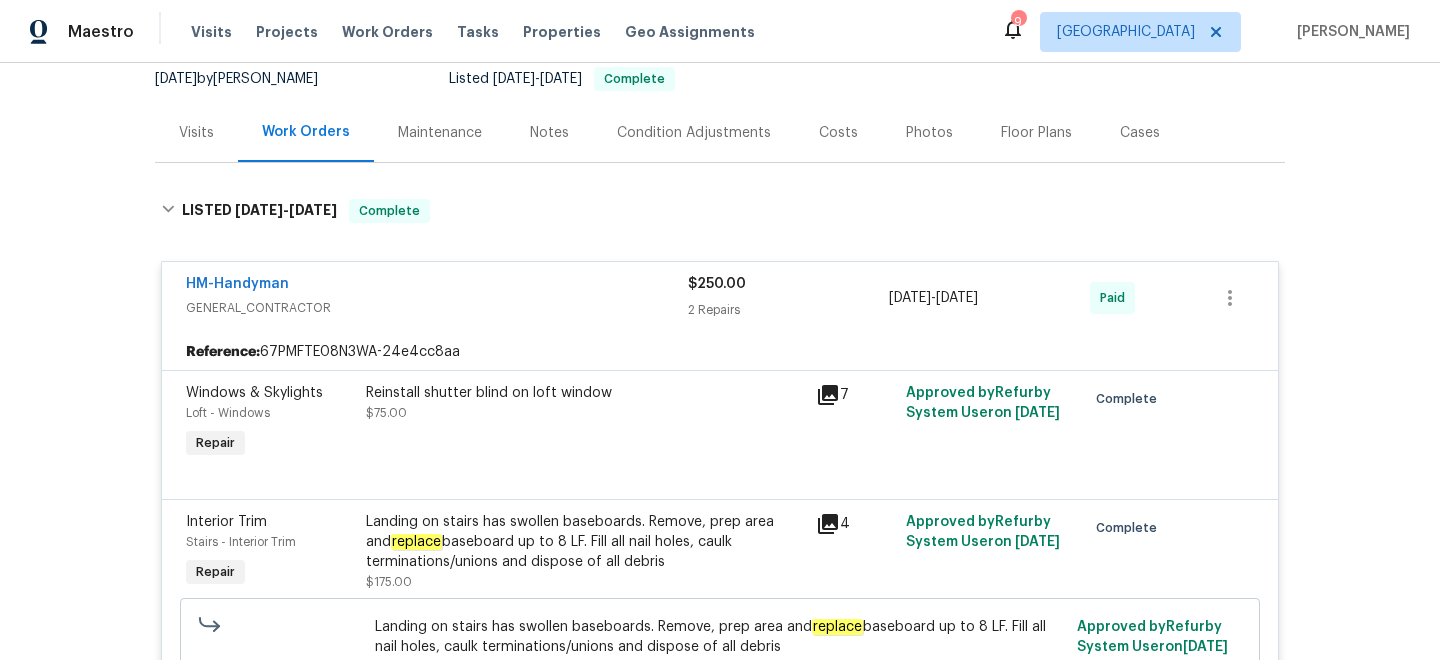 click on "Visits" at bounding box center (196, 132) 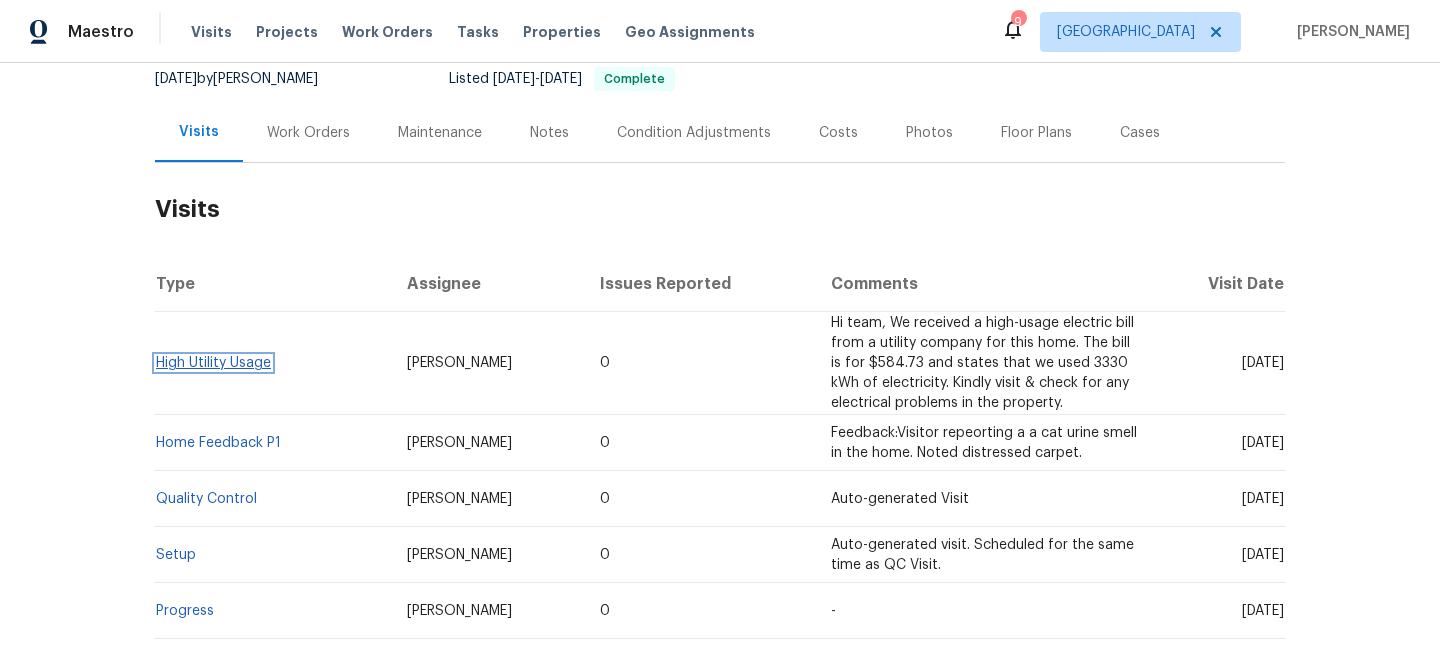 click on "High Utility Usage" at bounding box center [213, 363] 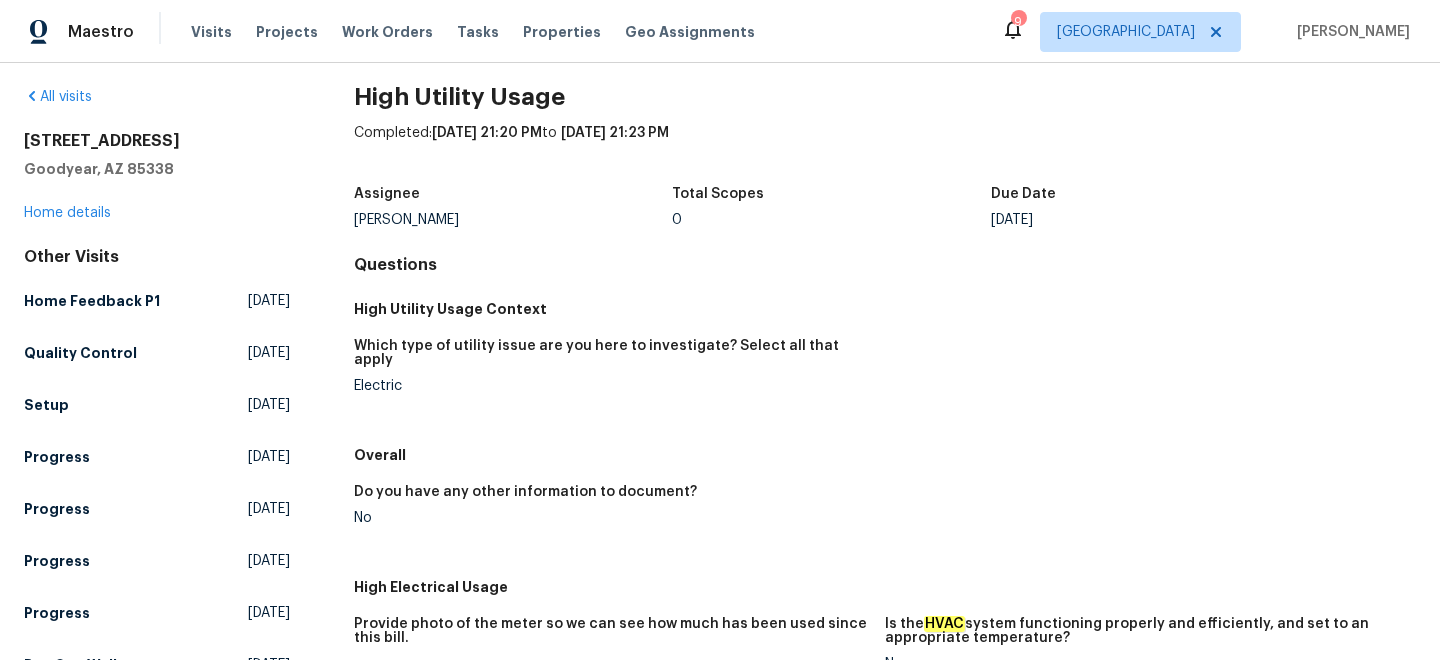 scroll, scrollTop: 0, scrollLeft: 0, axis: both 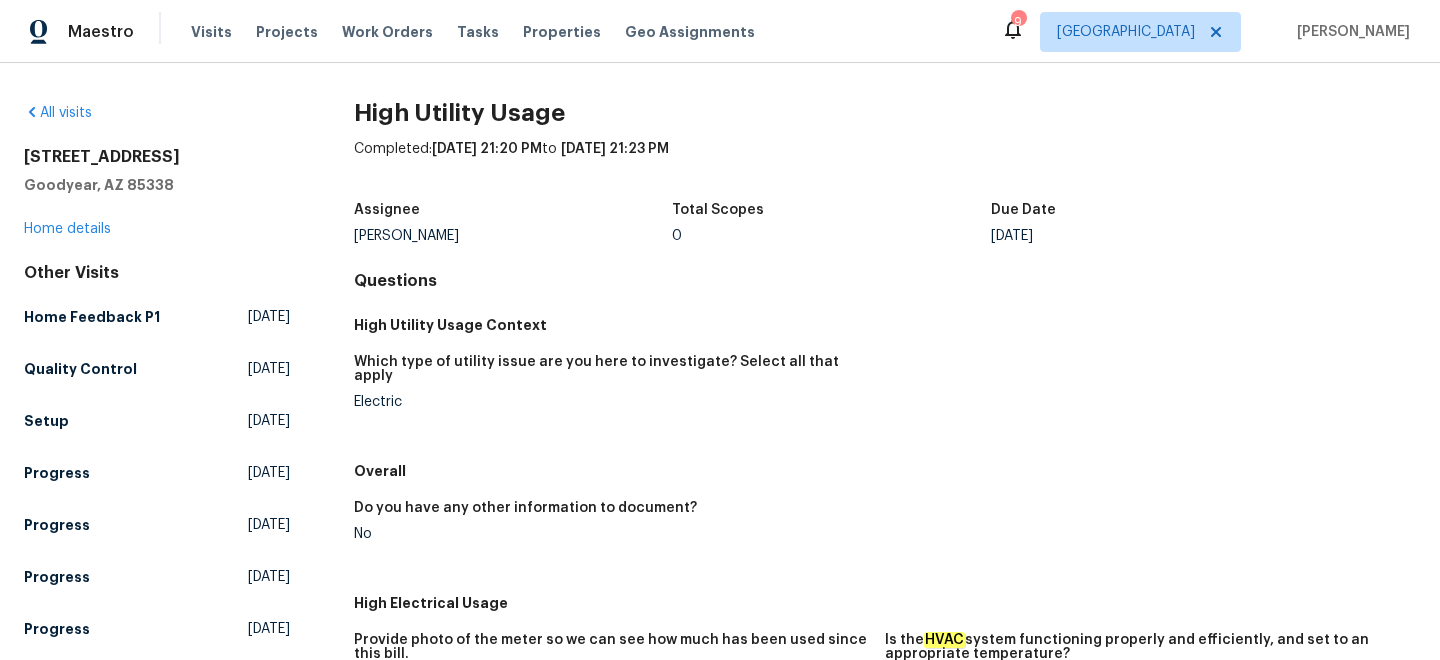 click on "16753 W Apache St Goodyear, AZ 85338 Home details" at bounding box center [157, 193] 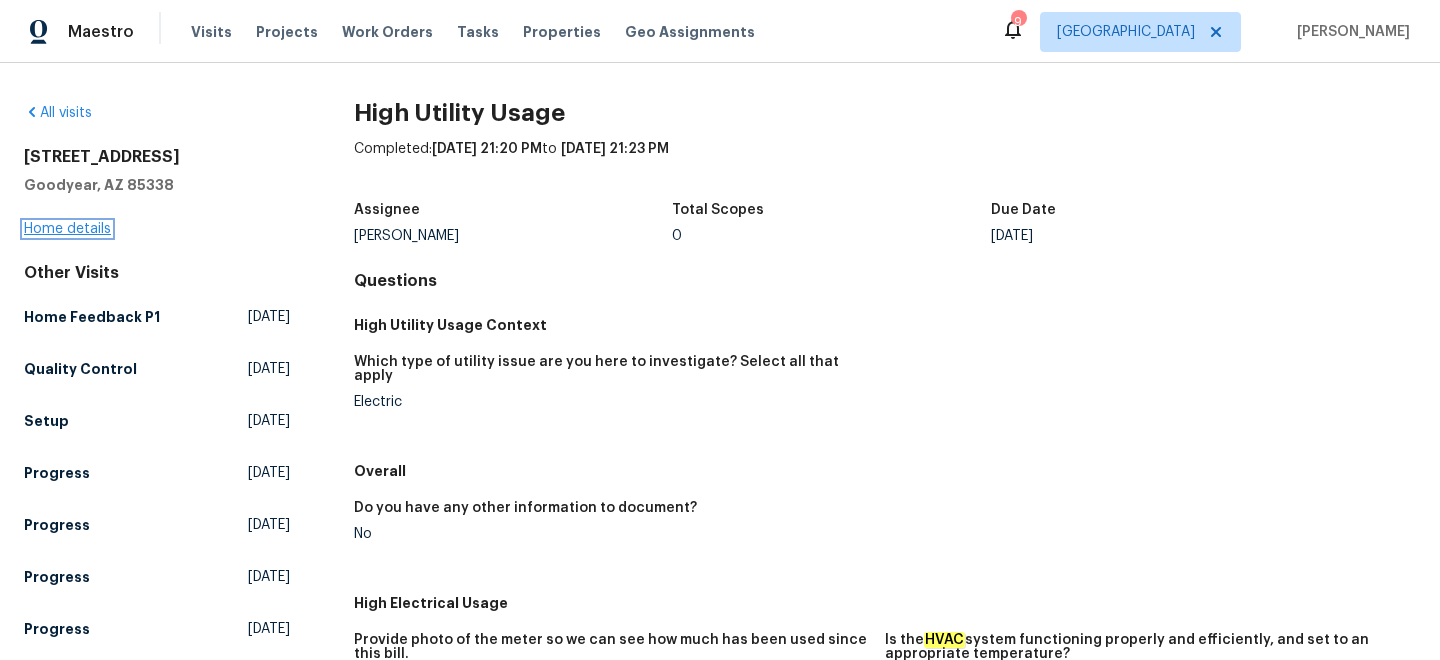 click on "Home details" at bounding box center [67, 229] 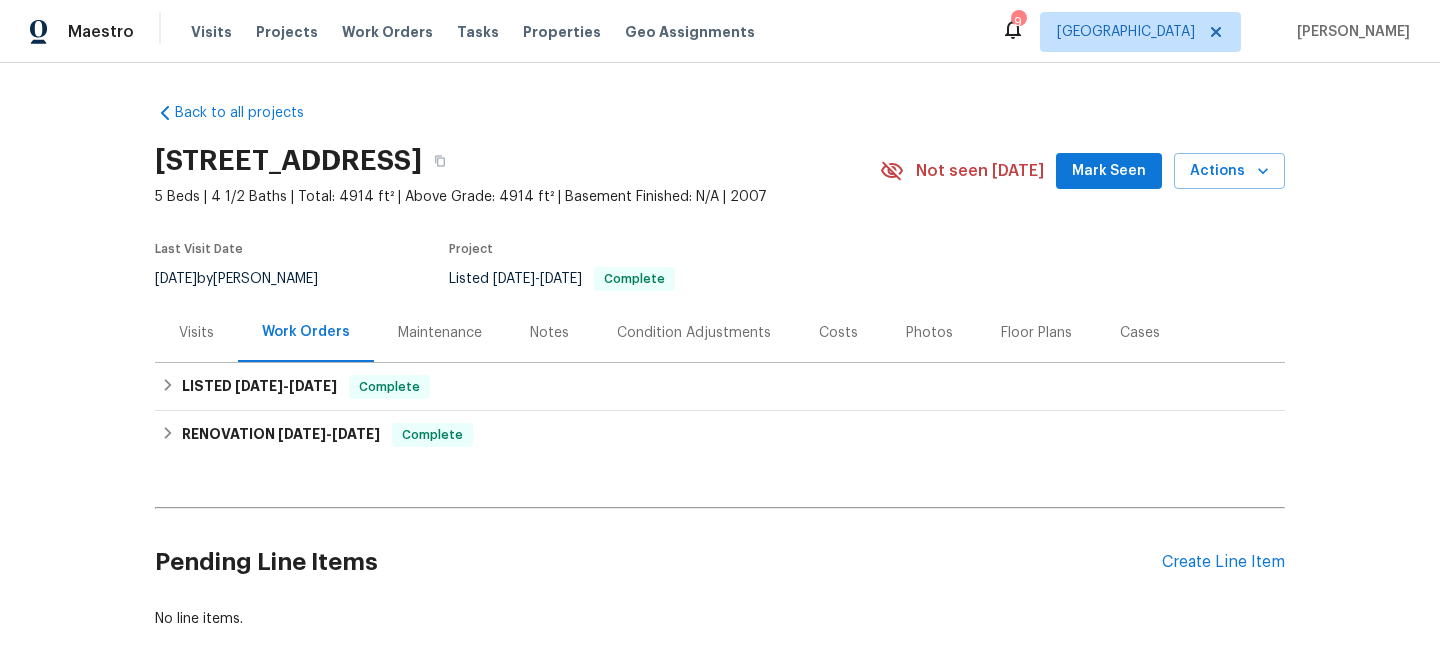 click on "Notes" at bounding box center (549, 333) 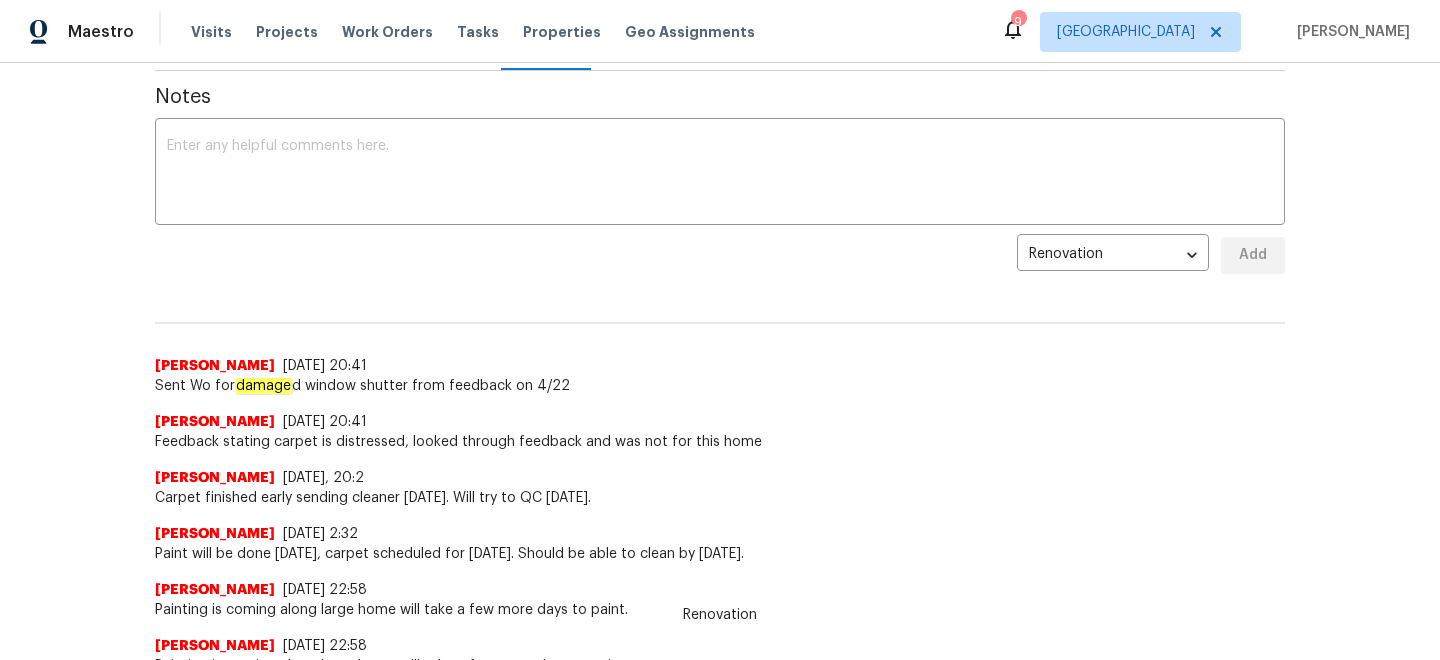 scroll, scrollTop: 294, scrollLeft: 0, axis: vertical 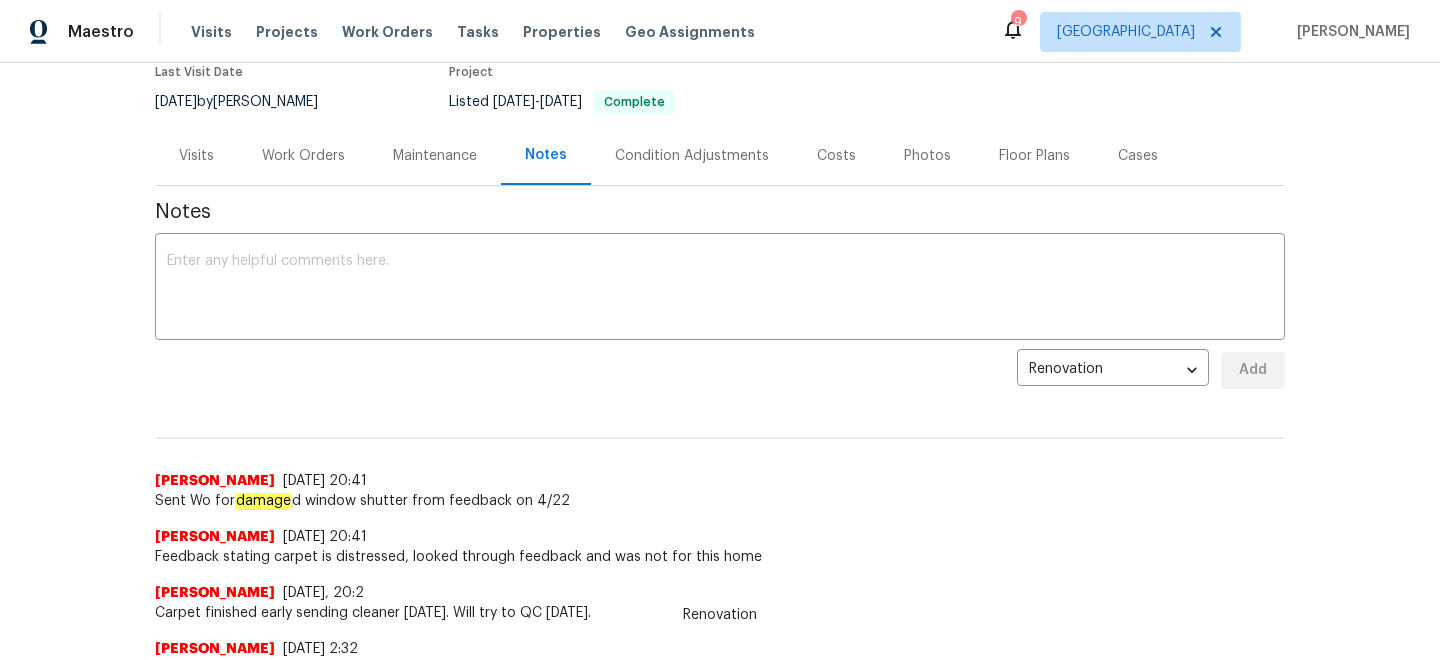 click on "Work Orders" at bounding box center (303, 156) 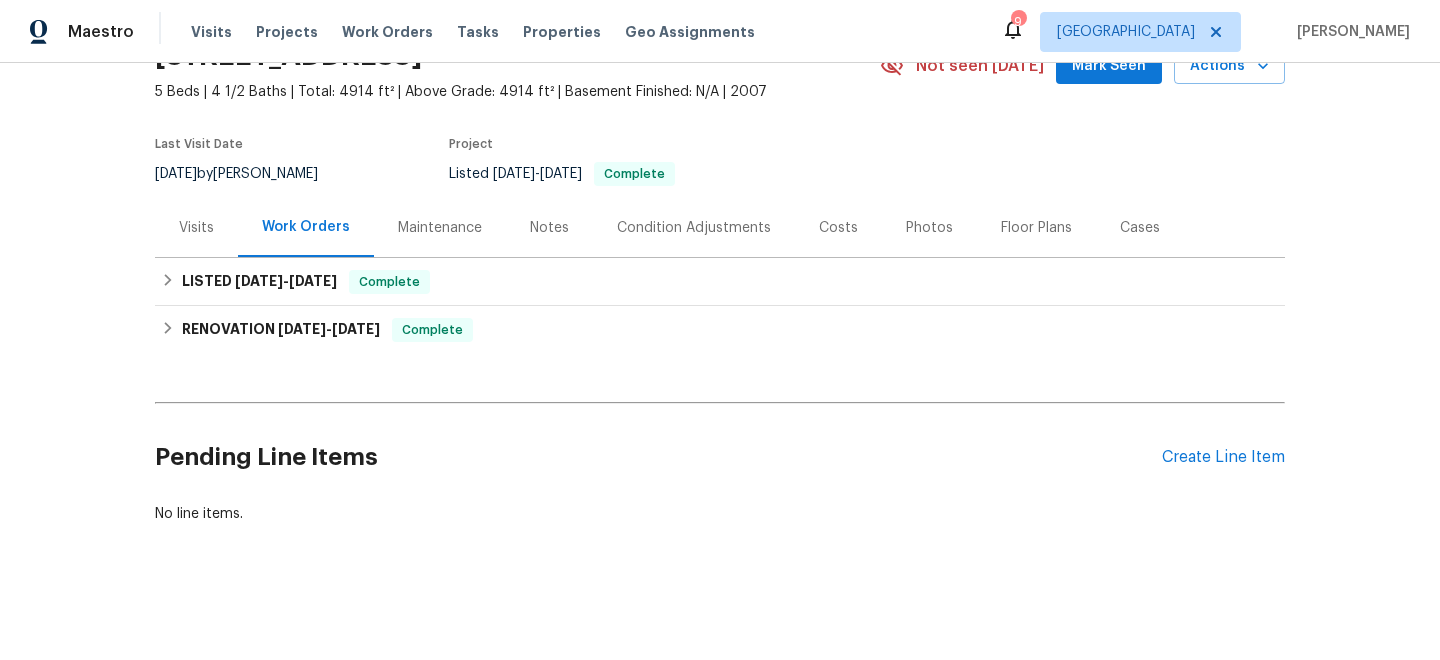 scroll, scrollTop: 105, scrollLeft: 0, axis: vertical 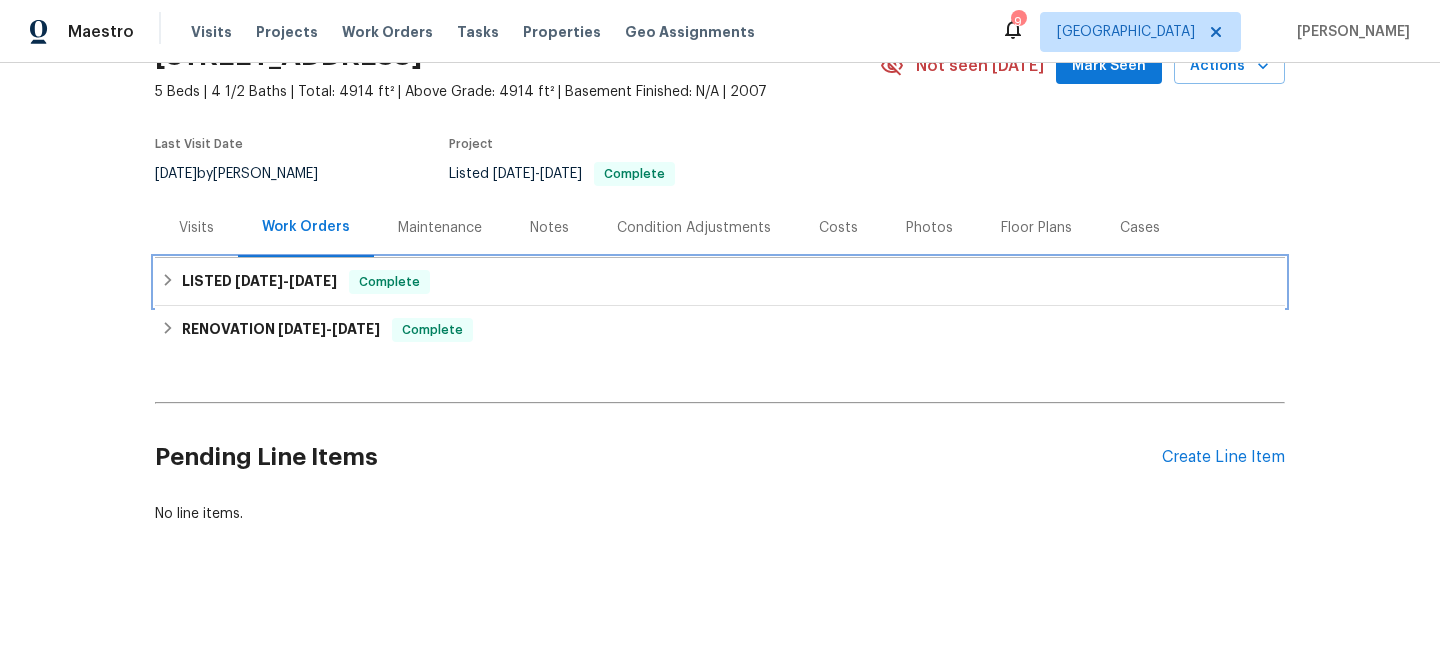 click on "LISTED   4/30/25  -  5/5/25 Complete" at bounding box center (720, 282) 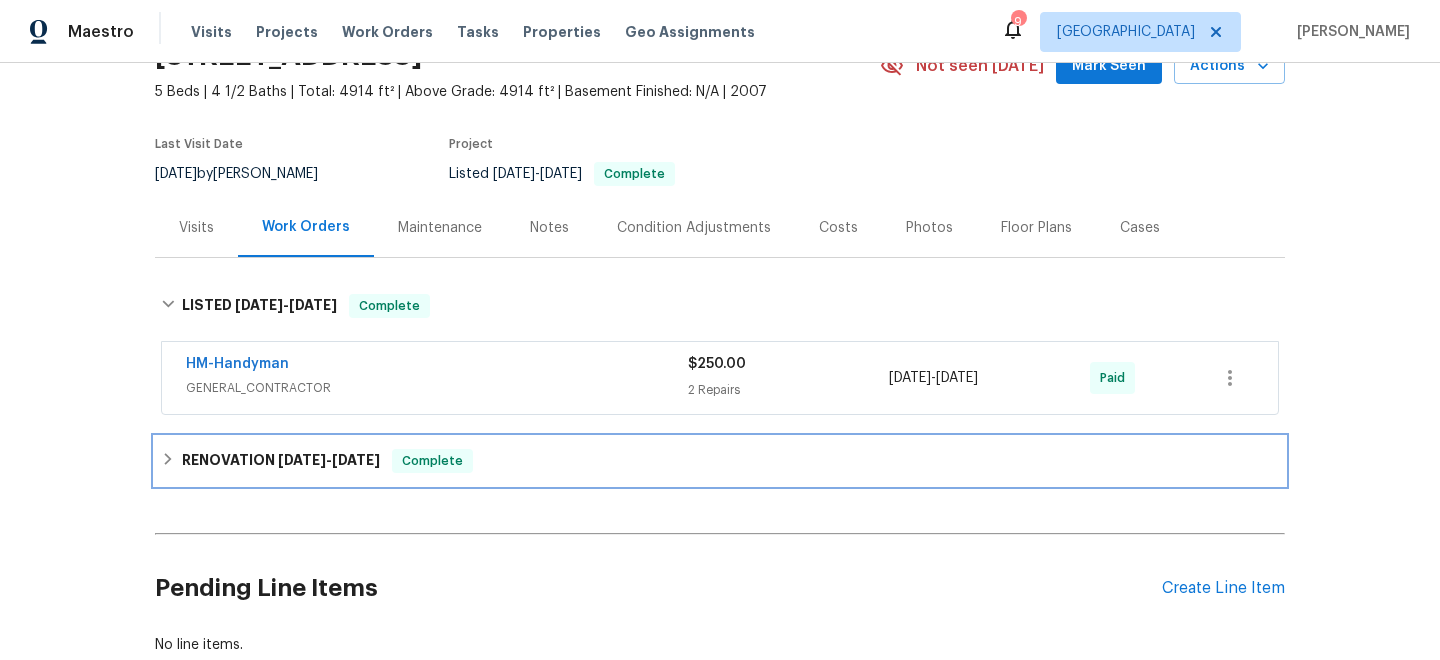 click on "RENOVATION   4/3/25  -  4/14/25 Complete" at bounding box center [720, 461] 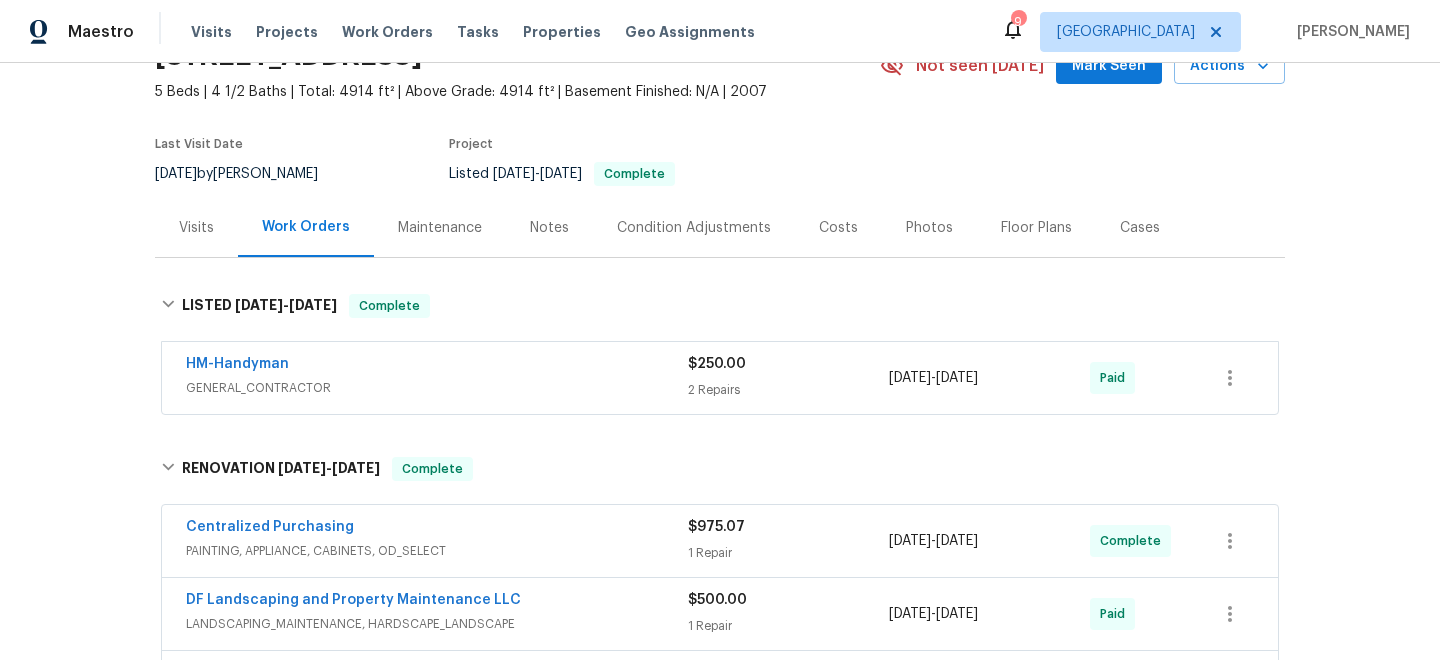 click on "Visits" at bounding box center (196, 227) 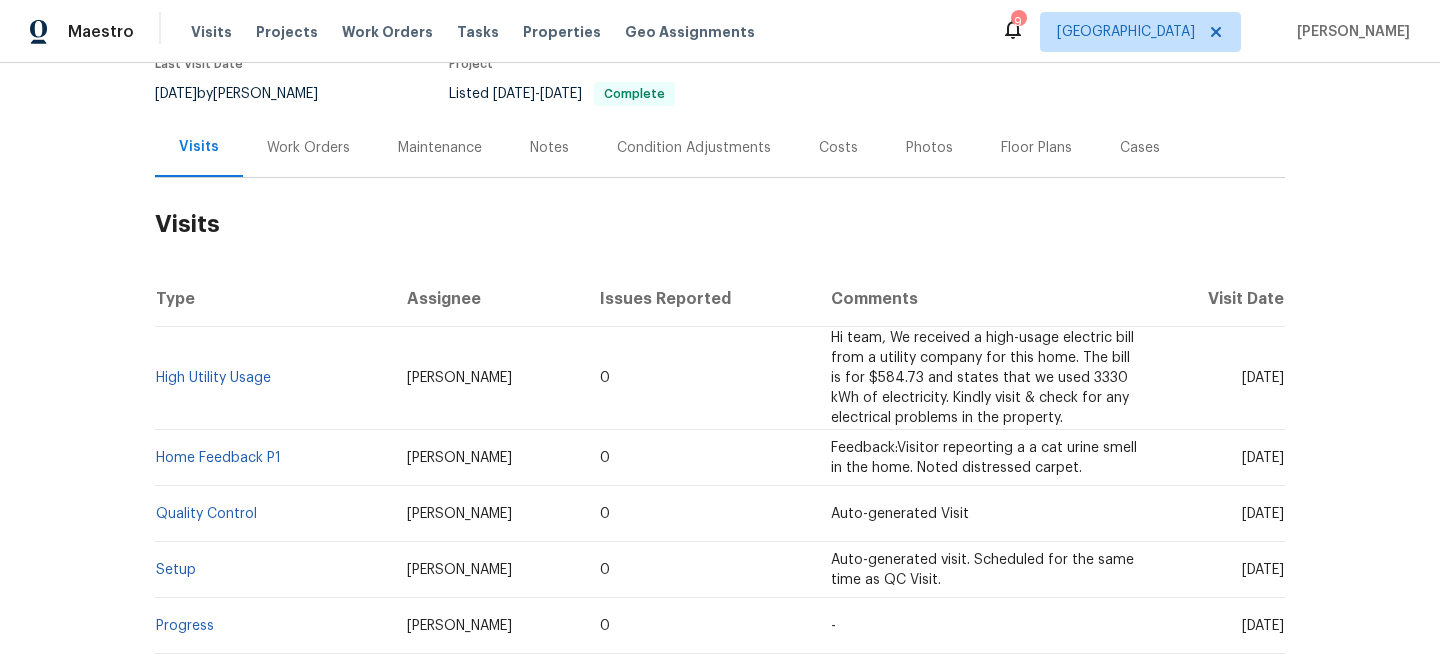 scroll, scrollTop: 201, scrollLeft: 0, axis: vertical 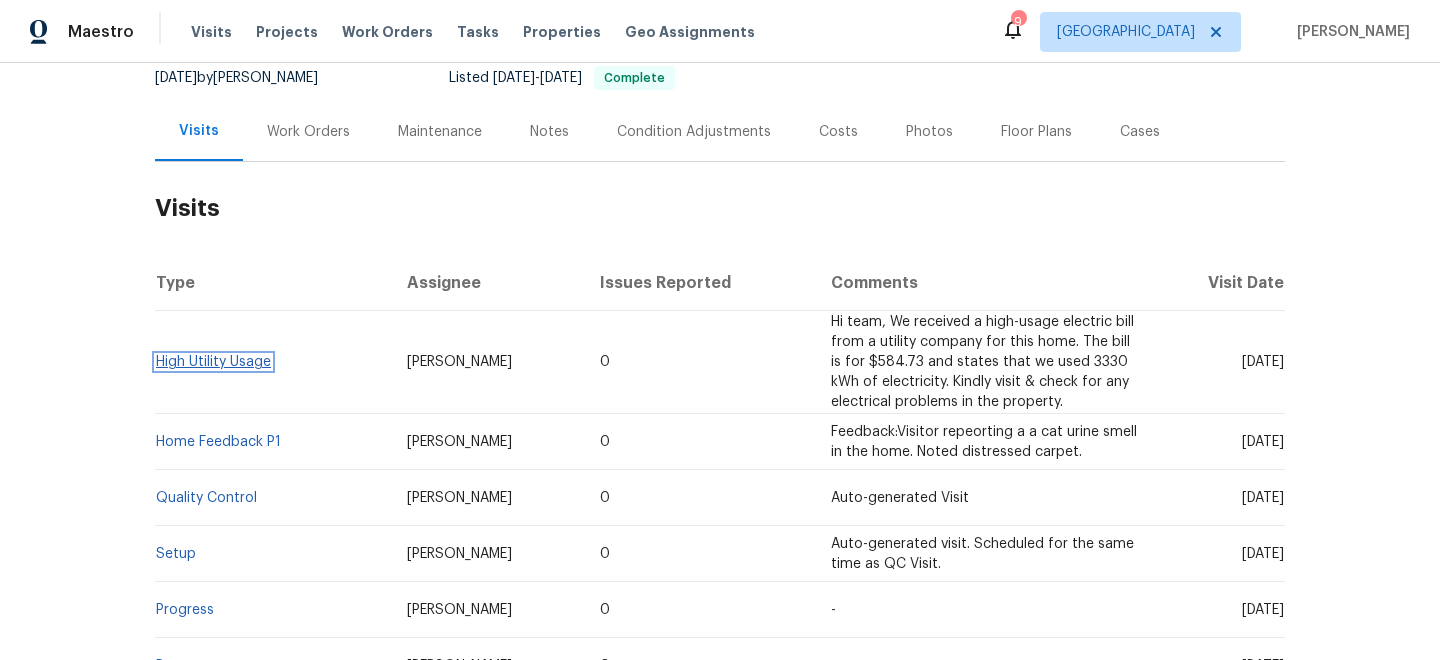 click on "High Utility Usage" at bounding box center [213, 362] 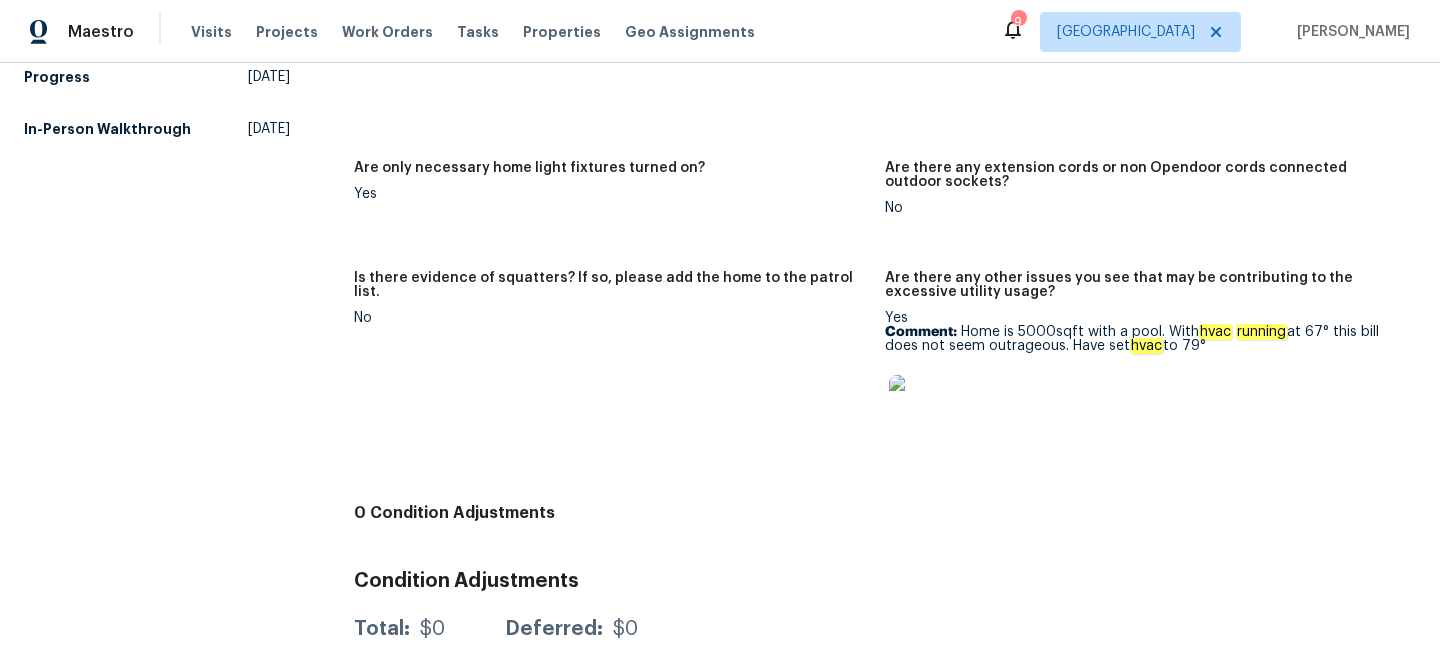 scroll, scrollTop: 753, scrollLeft: 0, axis: vertical 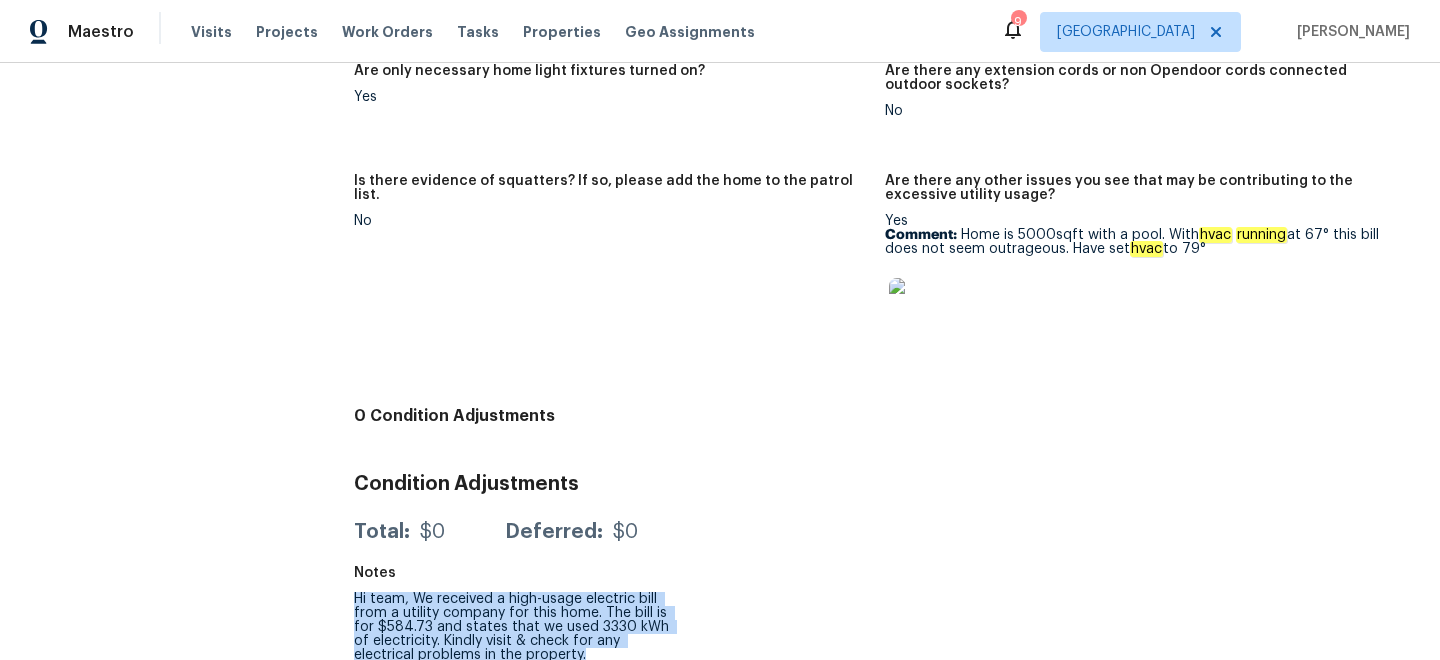 drag, startPoint x: 590, startPoint y: 648, endPoint x: 338, endPoint y: 584, distance: 260 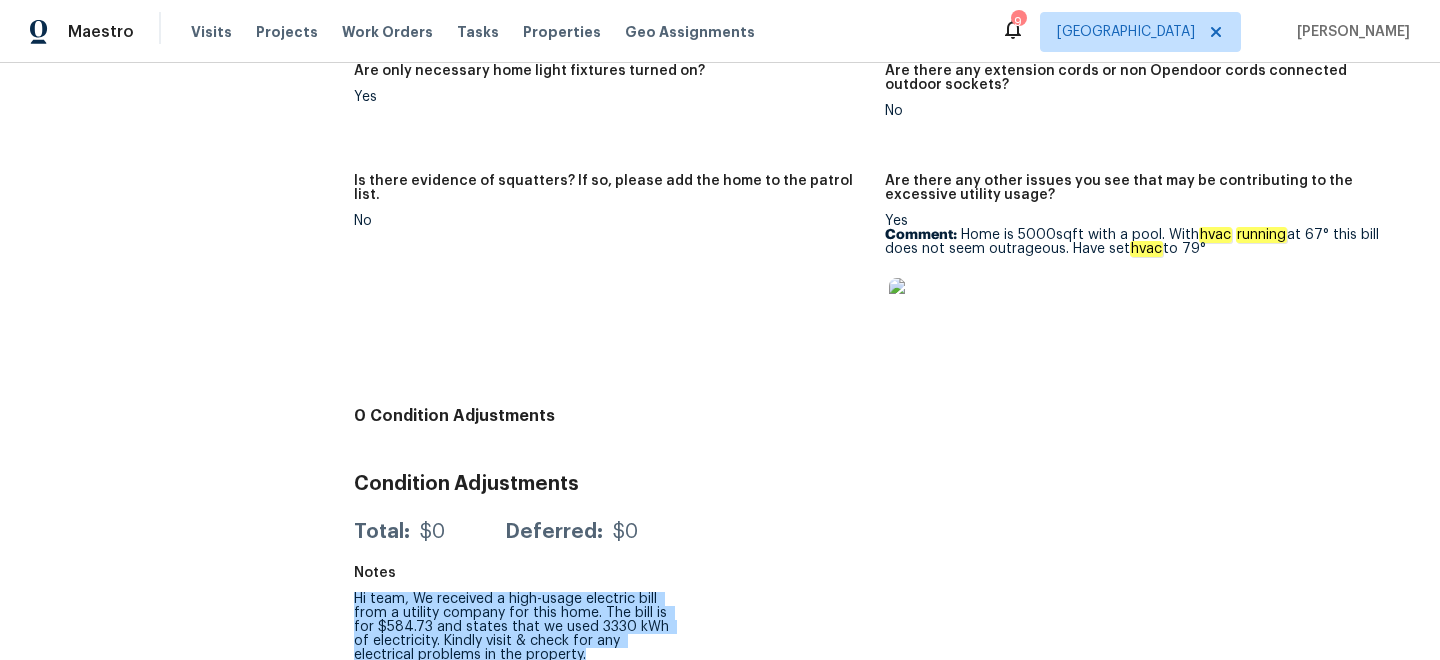 scroll, scrollTop: 0, scrollLeft: 0, axis: both 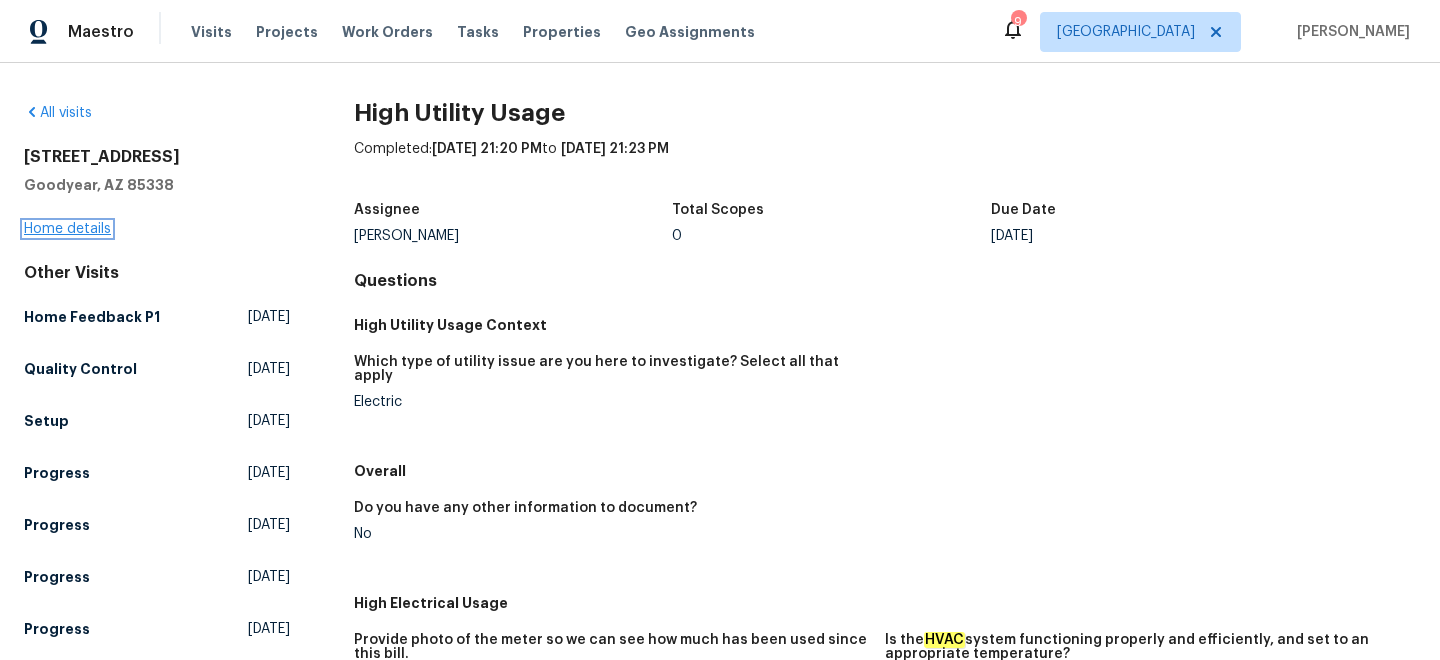 click on "Home details" at bounding box center (67, 229) 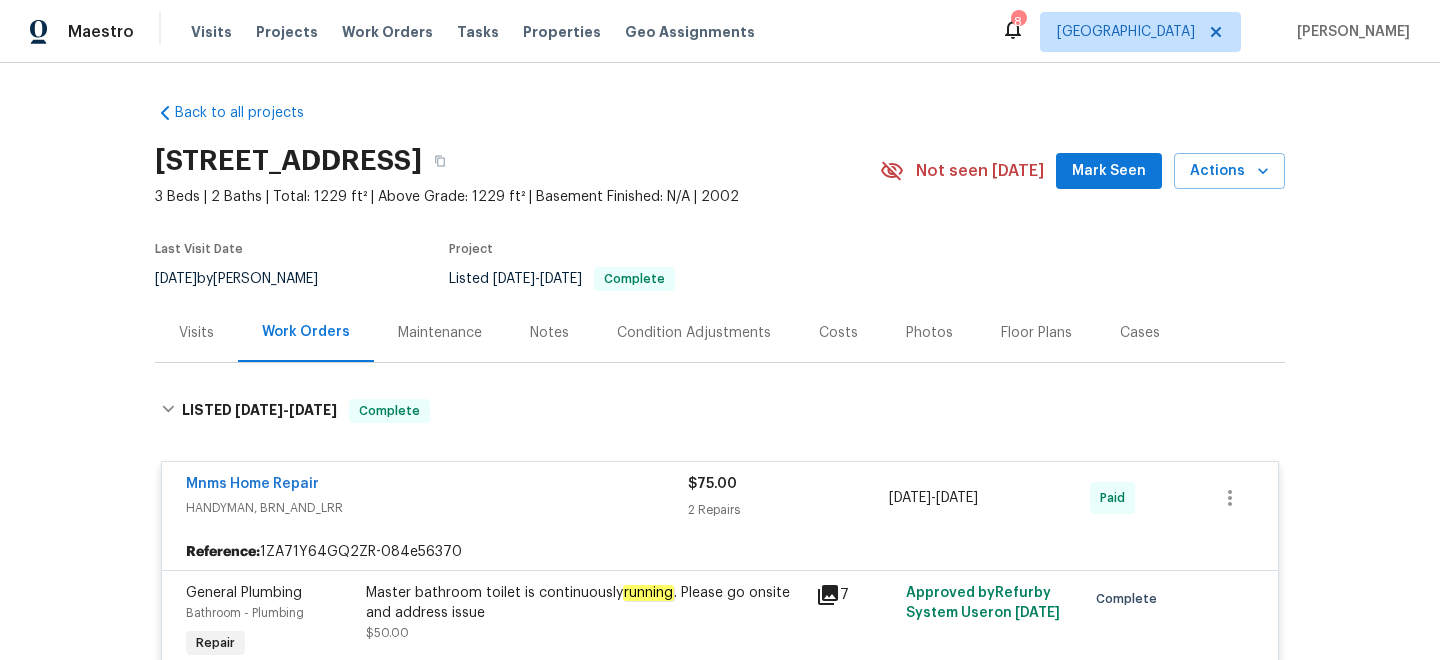 scroll, scrollTop: 0, scrollLeft: 0, axis: both 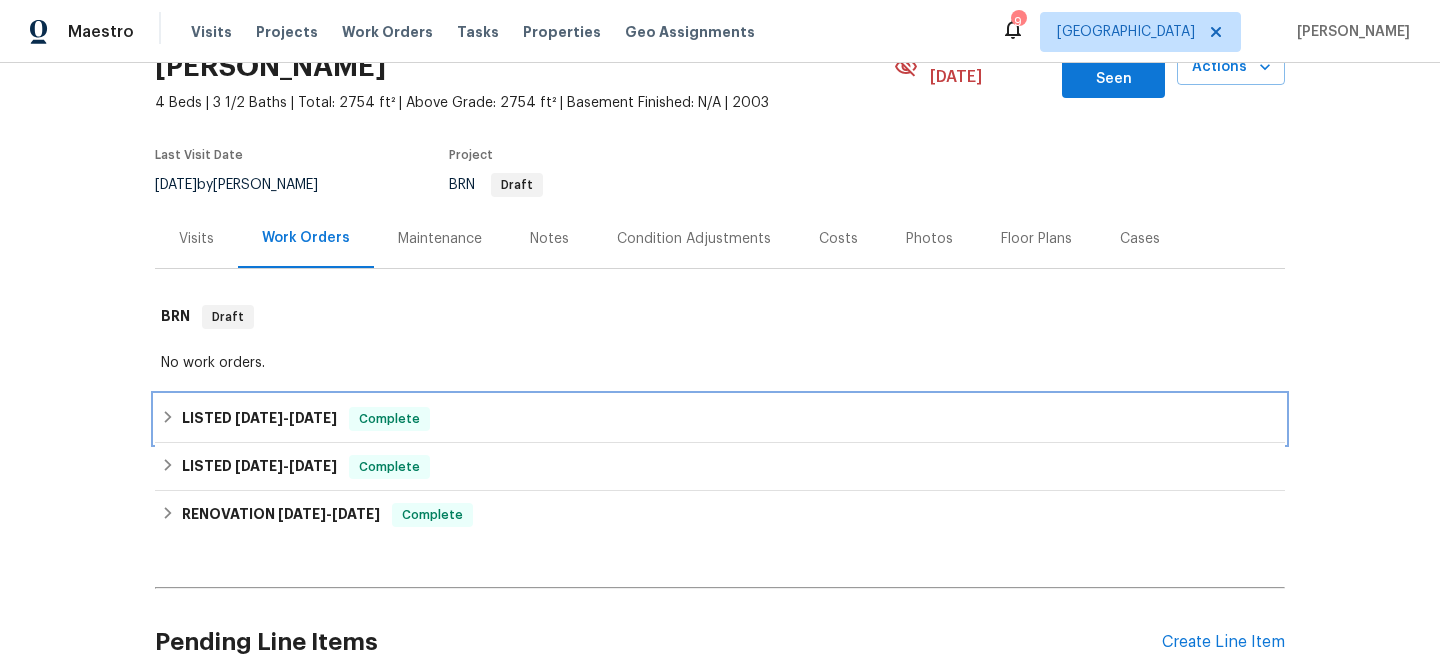 click on "LISTED   6/6/25  -  6/9/25 Complete" at bounding box center [720, 419] 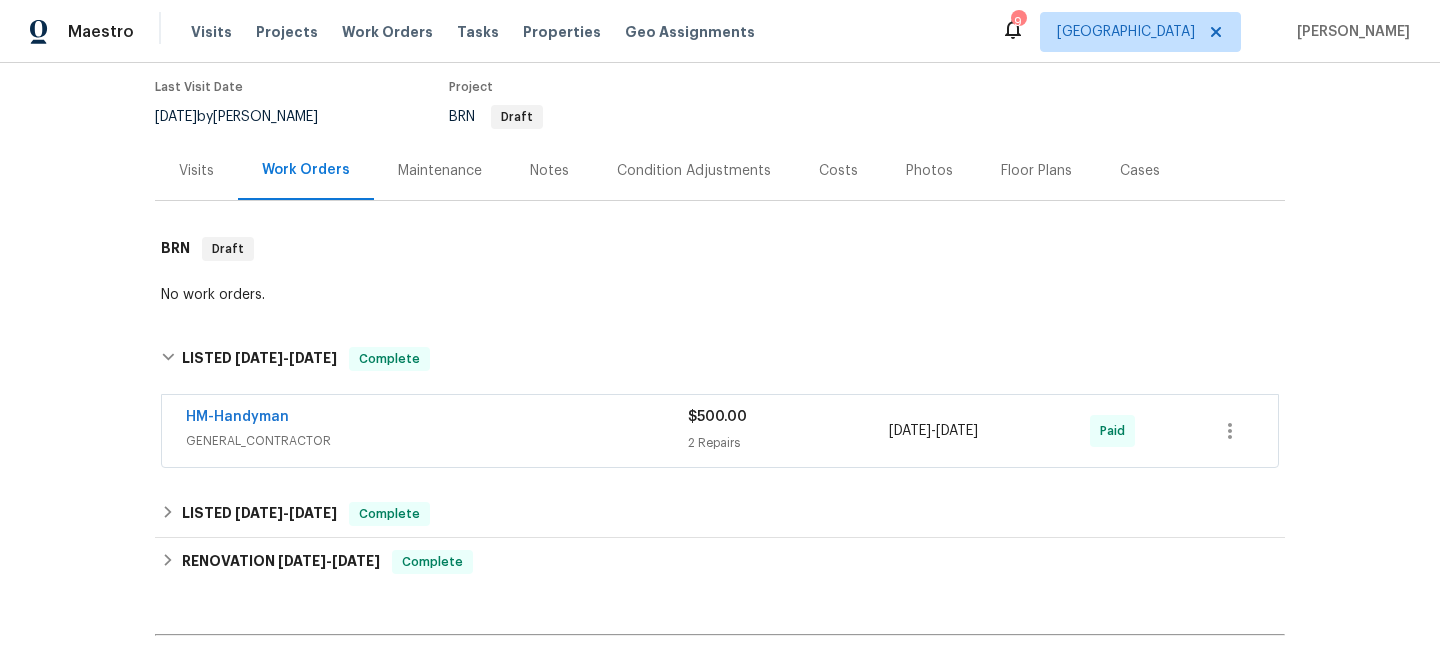 click on "GENERAL_CONTRACTOR" at bounding box center (437, 441) 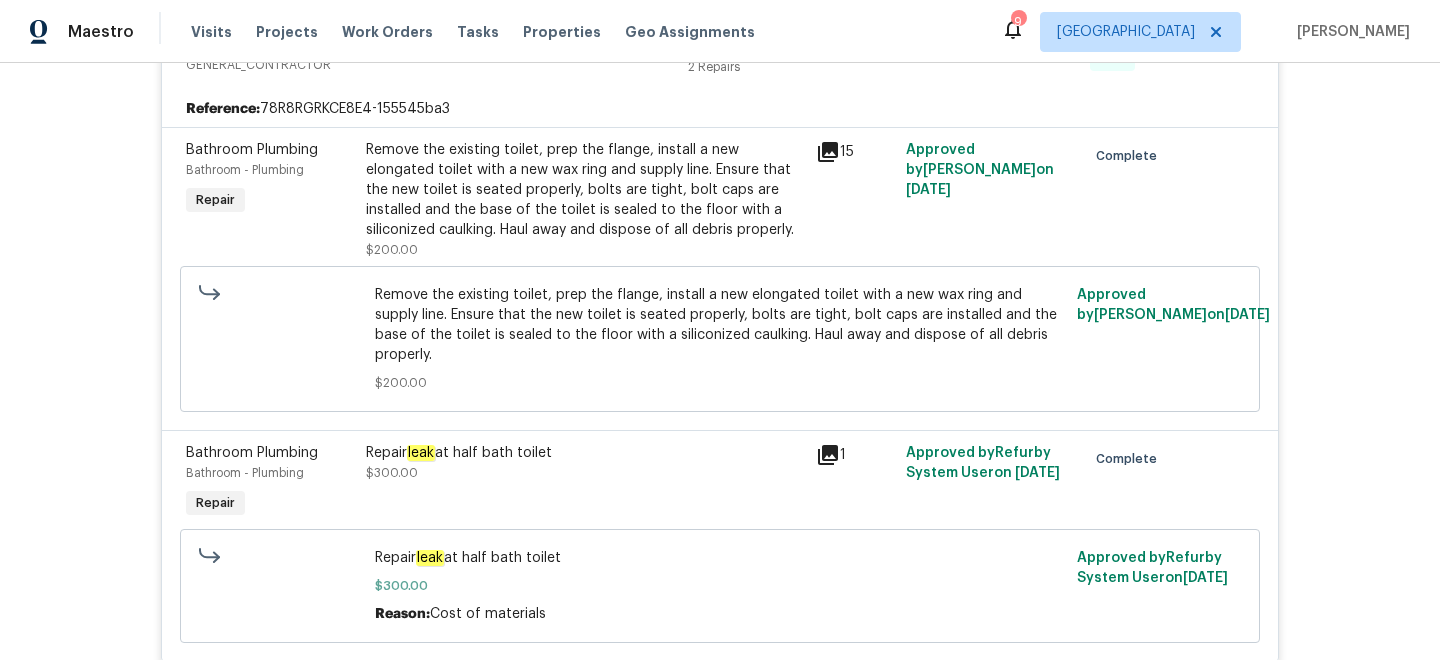 scroll, scrollTop: 580, scrollLeft: 0, axis: vertical 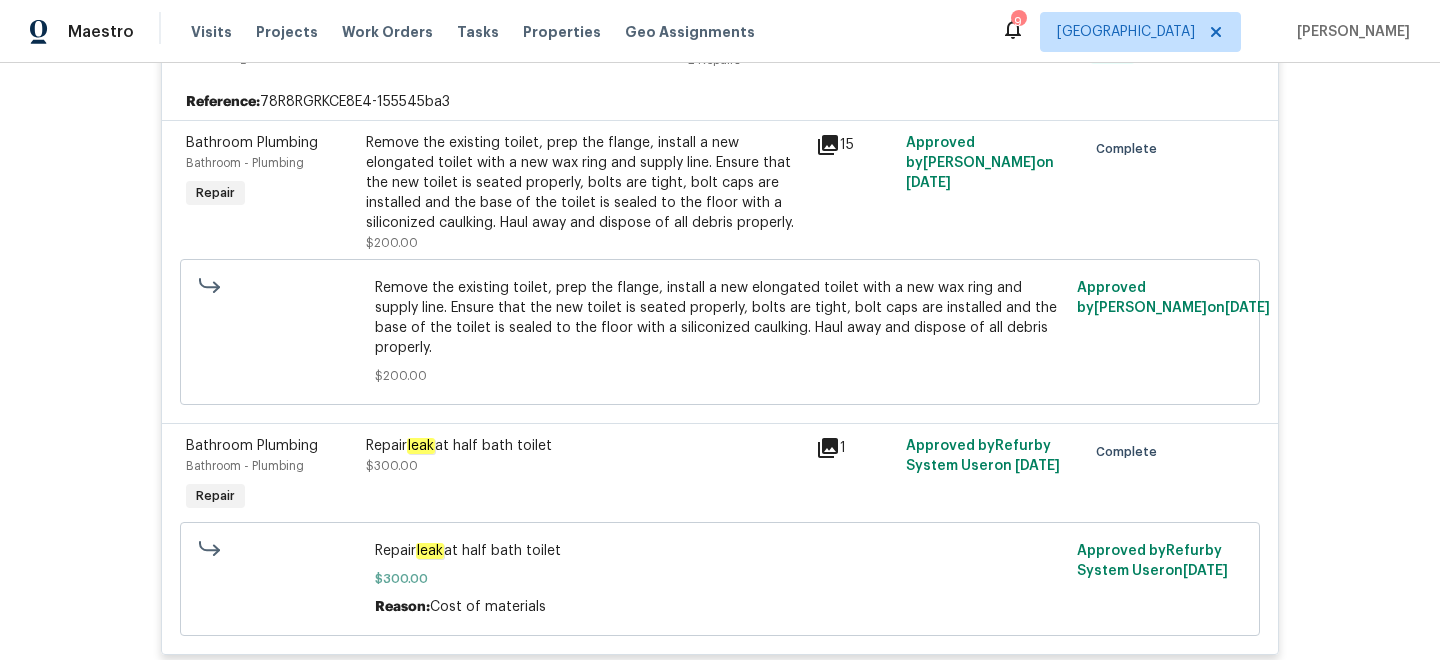 drag, startPoint x: 563, startPoint y: 414, endPoint x: 365, endPoint y: 411, distance: 198.02272 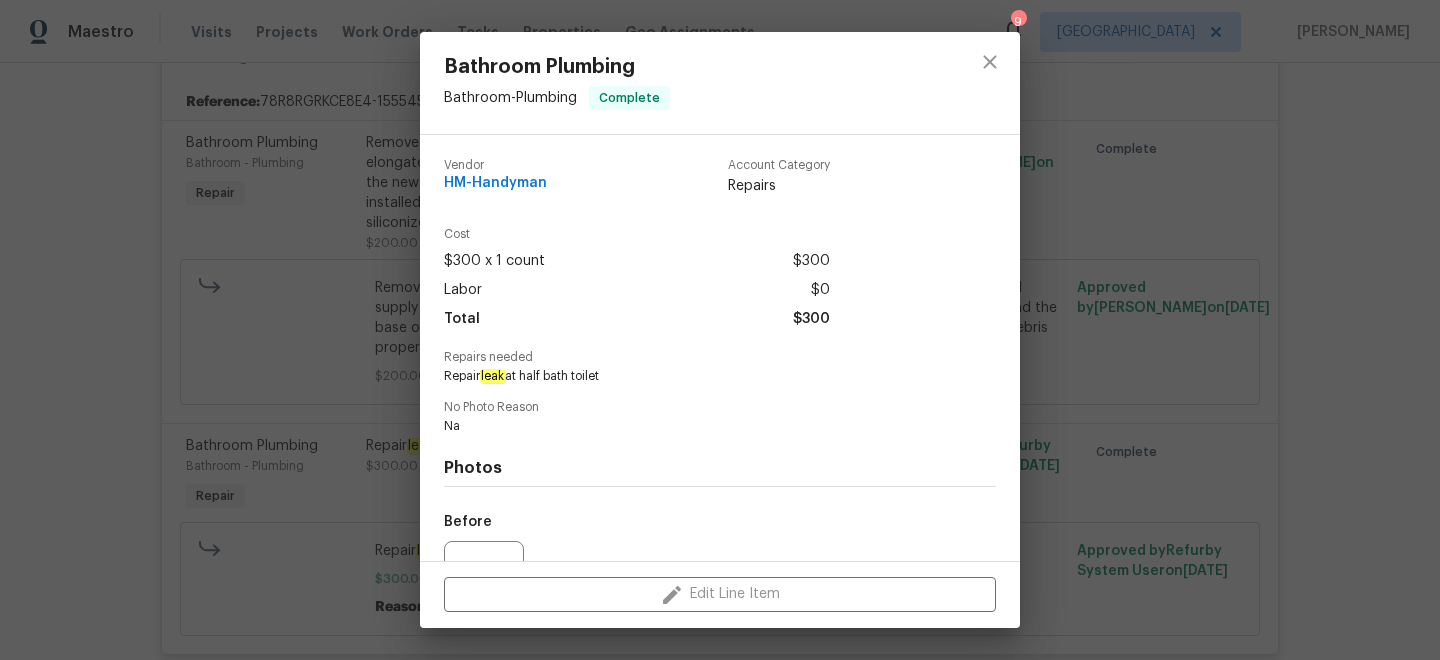 drag, startPoint x: 611, startPoint y: 376, endPoint x: 472, endPoint y: 376, distance: 139 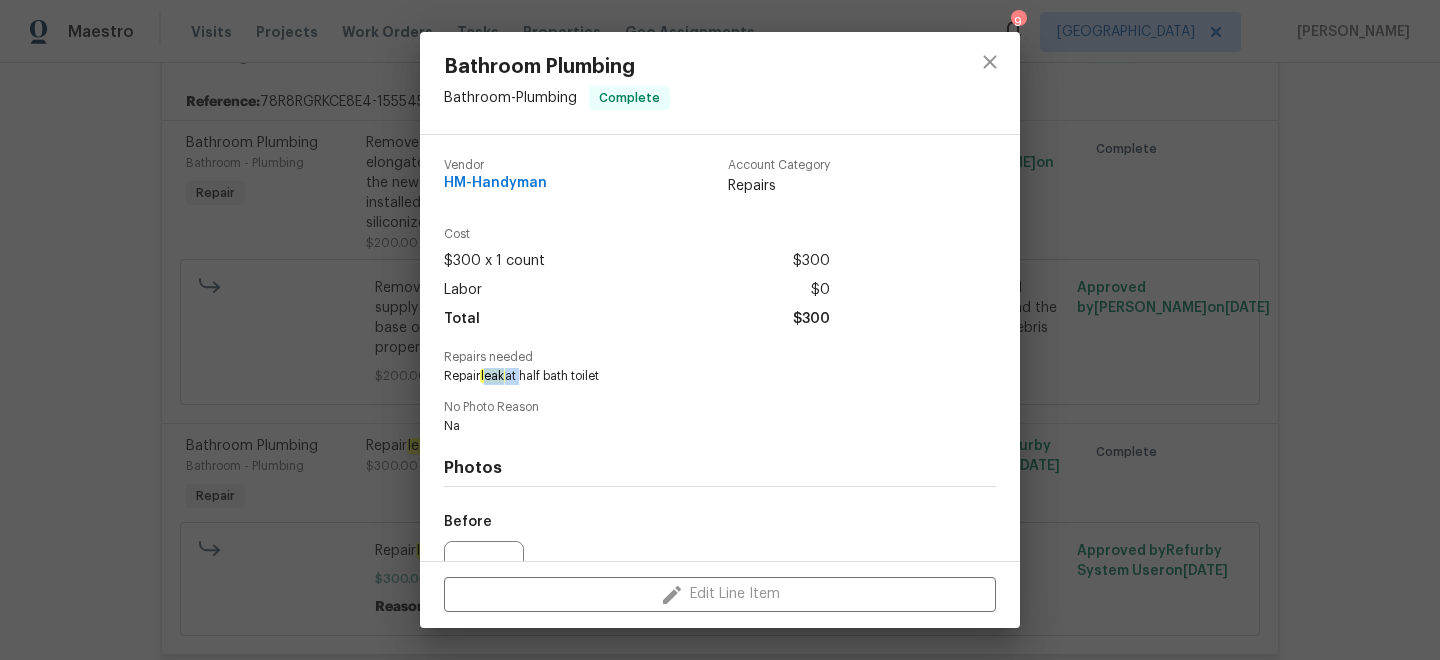 drag, startPoint x: 485, startPoint y: 379, endPoint x: 532, endPoint y: 379, distance: 47 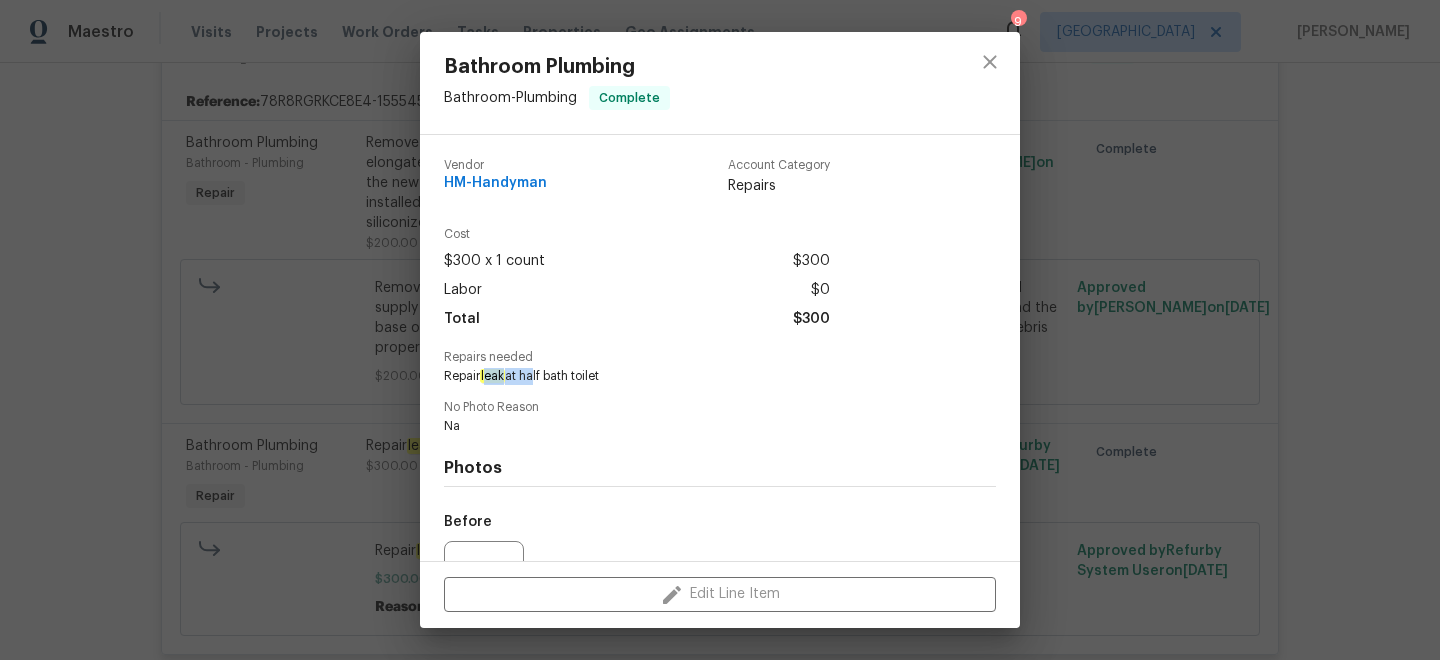 drag, startPoint x: 484, startPoint y: 374, endPoint x: 650, endPoint y: 373, distance: 166.003 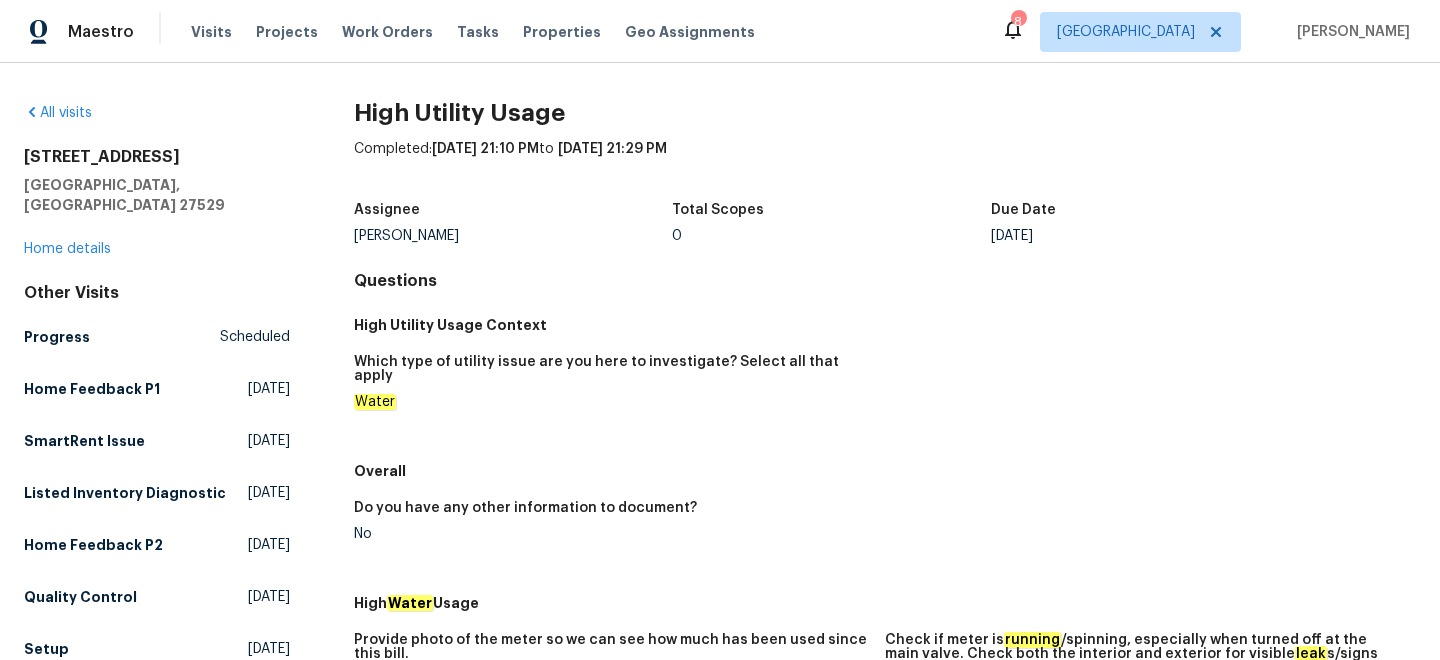 scroll, scrollTop: 0, scrollLeft: 0, axis: both 